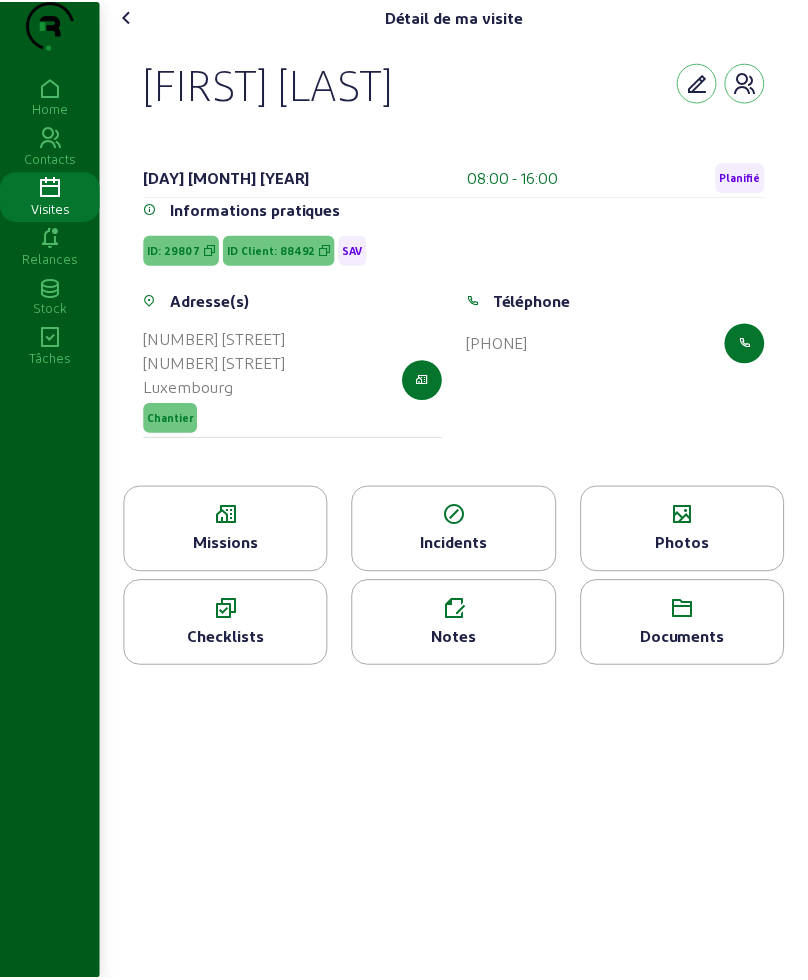 scroll, scrollTop: 0, scrollLeft: 0, axis: both 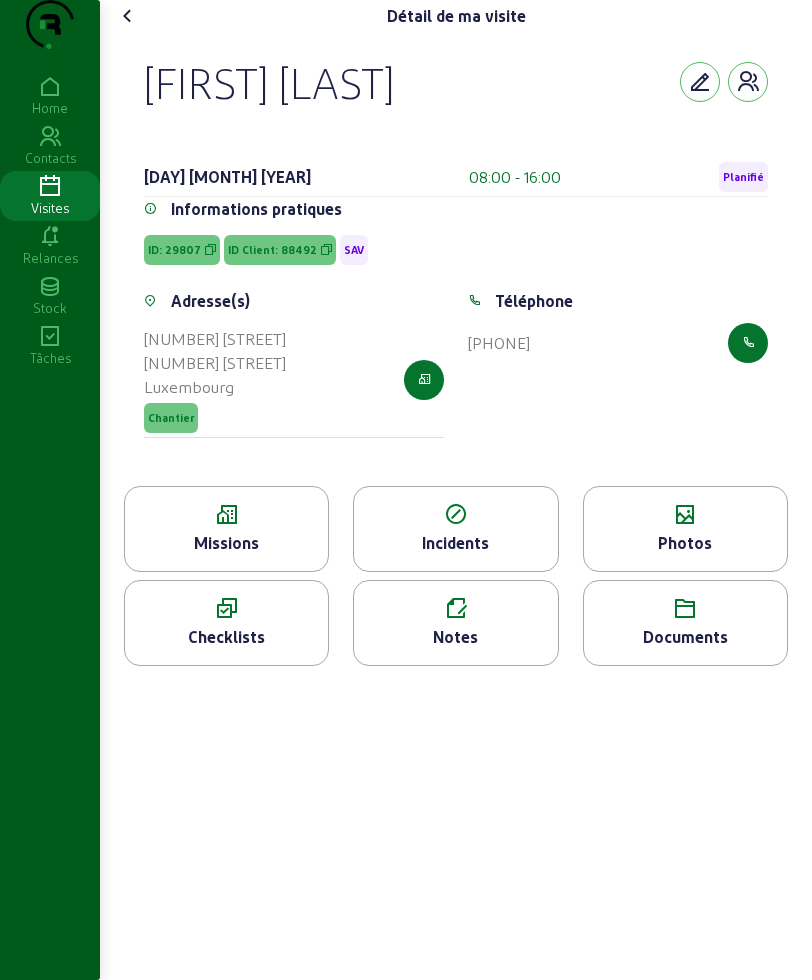 click 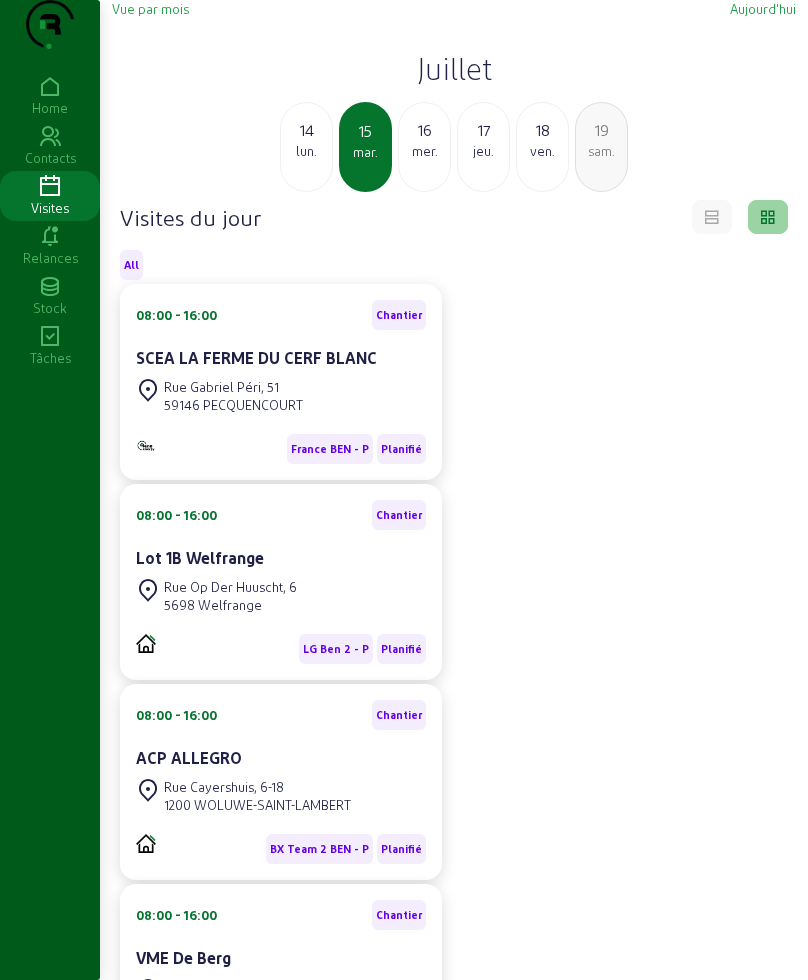 click on "mer." 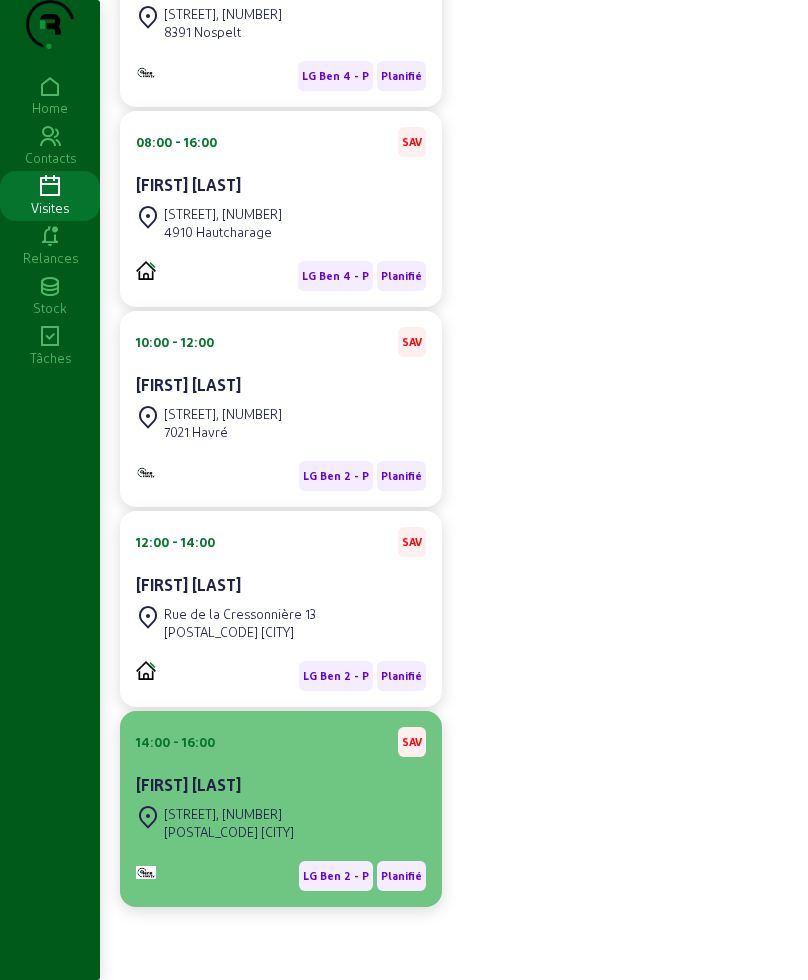 scroll, scrollTop: 1613, scrollLeft: 0, axis: vertical 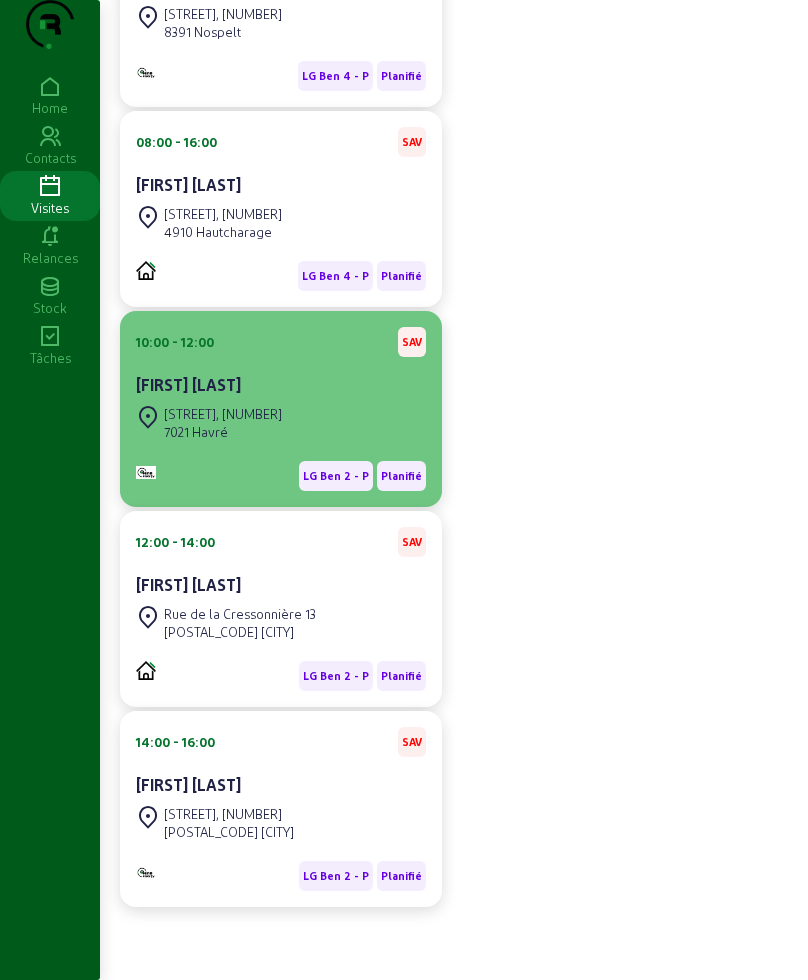 drag, startPoint x: 236, startPoint y: 404, endPoint x: 188, endPoint y: 397, distance: 48.507732 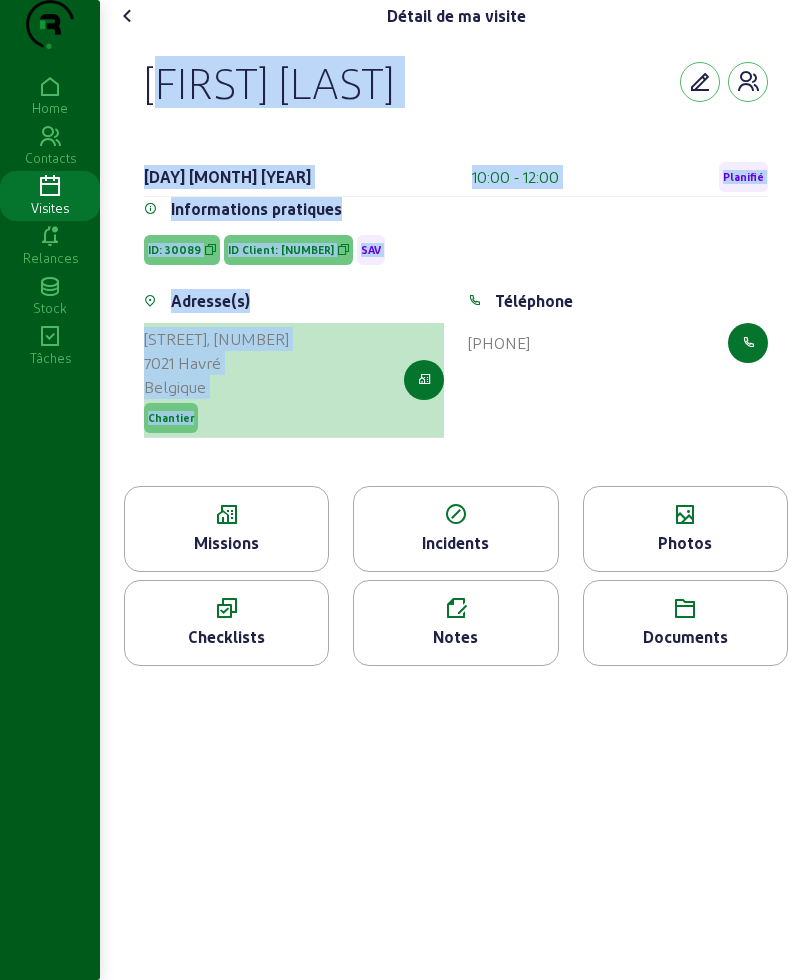 drag, startPoint x: 119, startPoint y: 111, endPoint x: 362, endPoint y: 464, distance: 428.55338 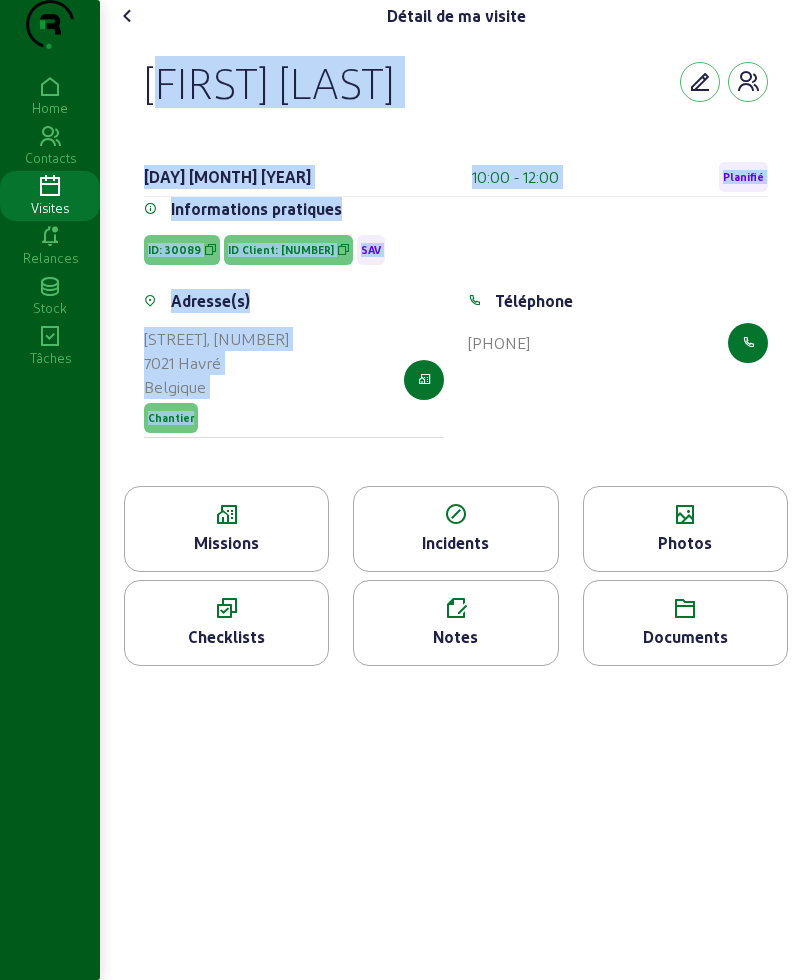 click 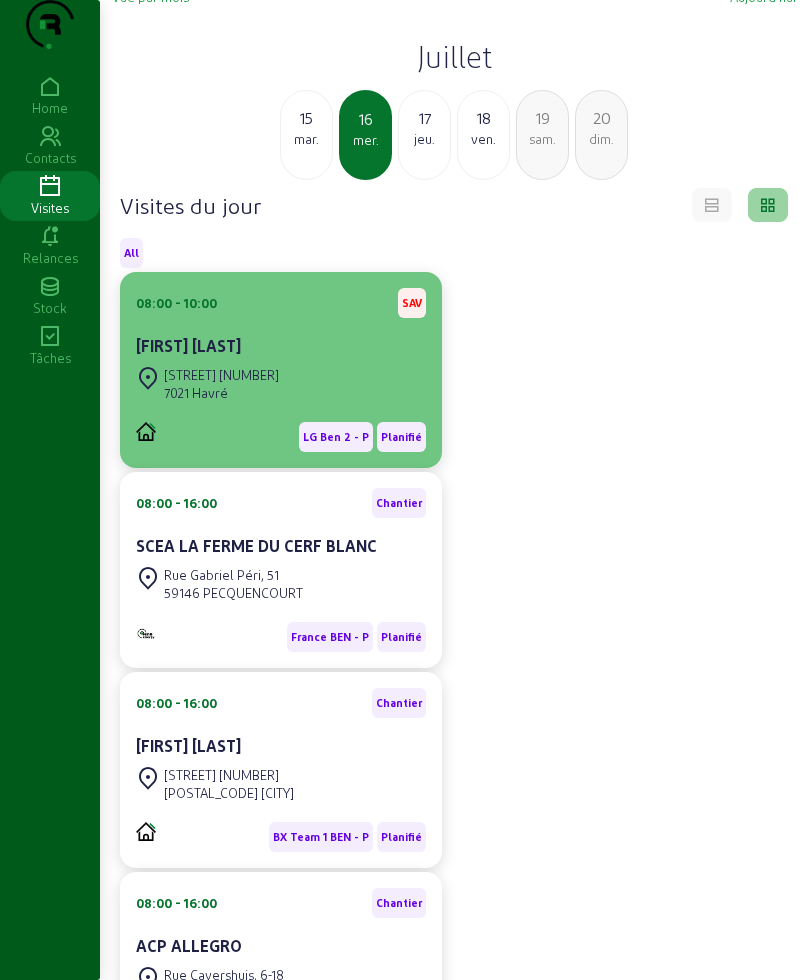 scroll, scrollTop: 0, scrollLeft: 0, axis: both 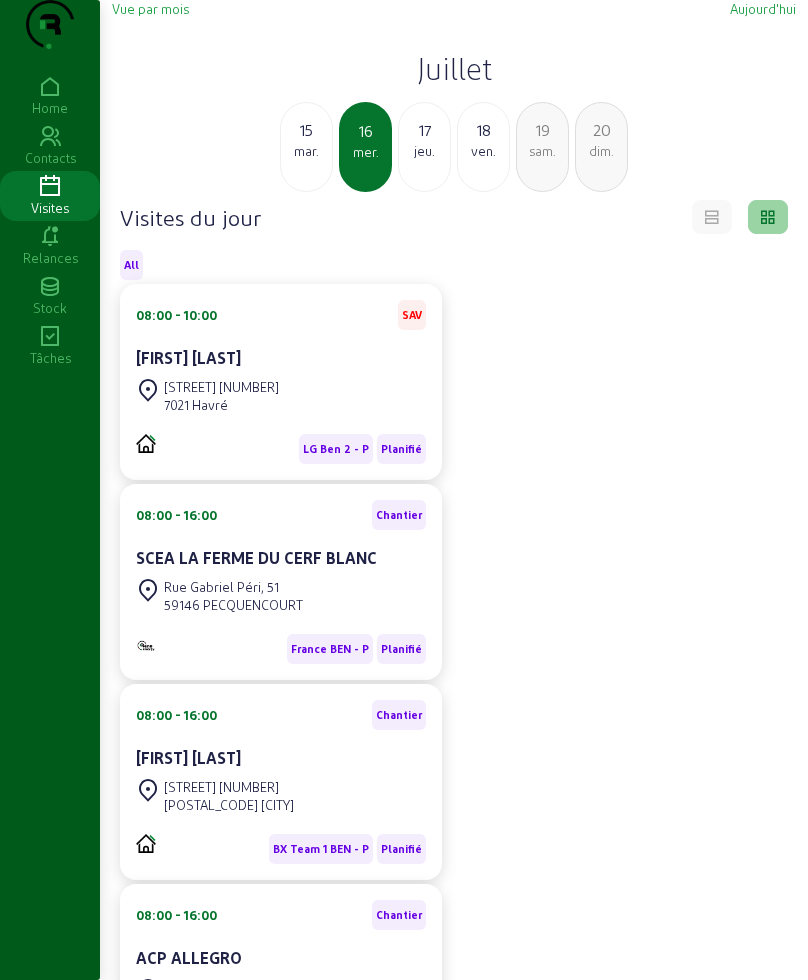 click on "All" 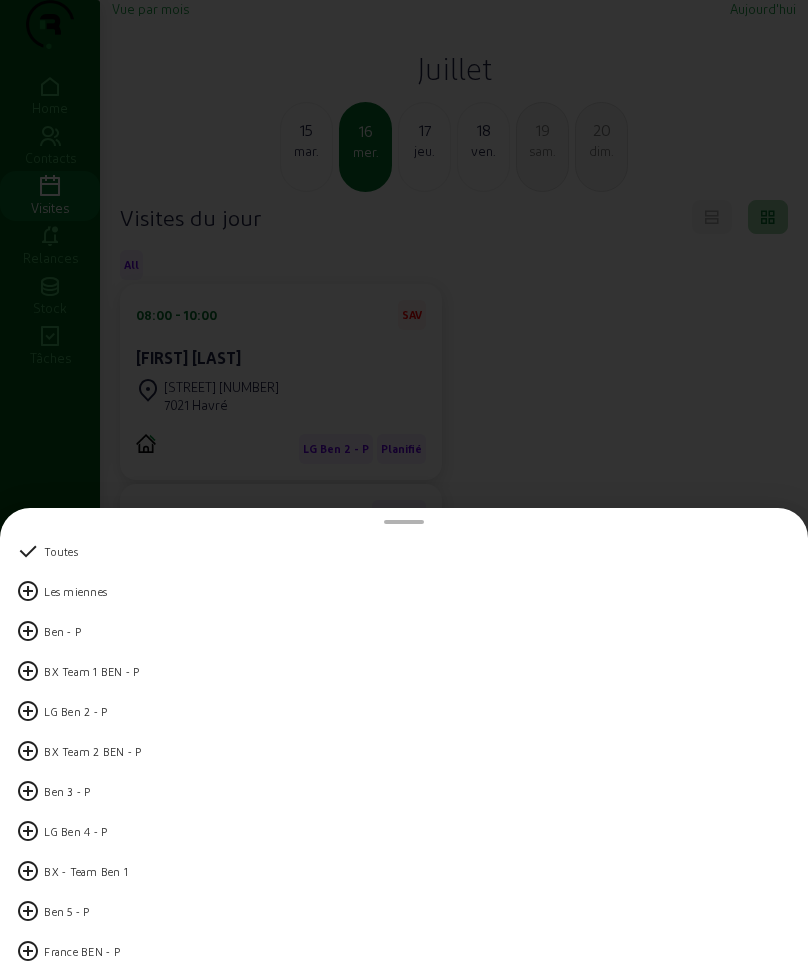 click on "LG Ben 2 - P" at bounding box center [76, 712] 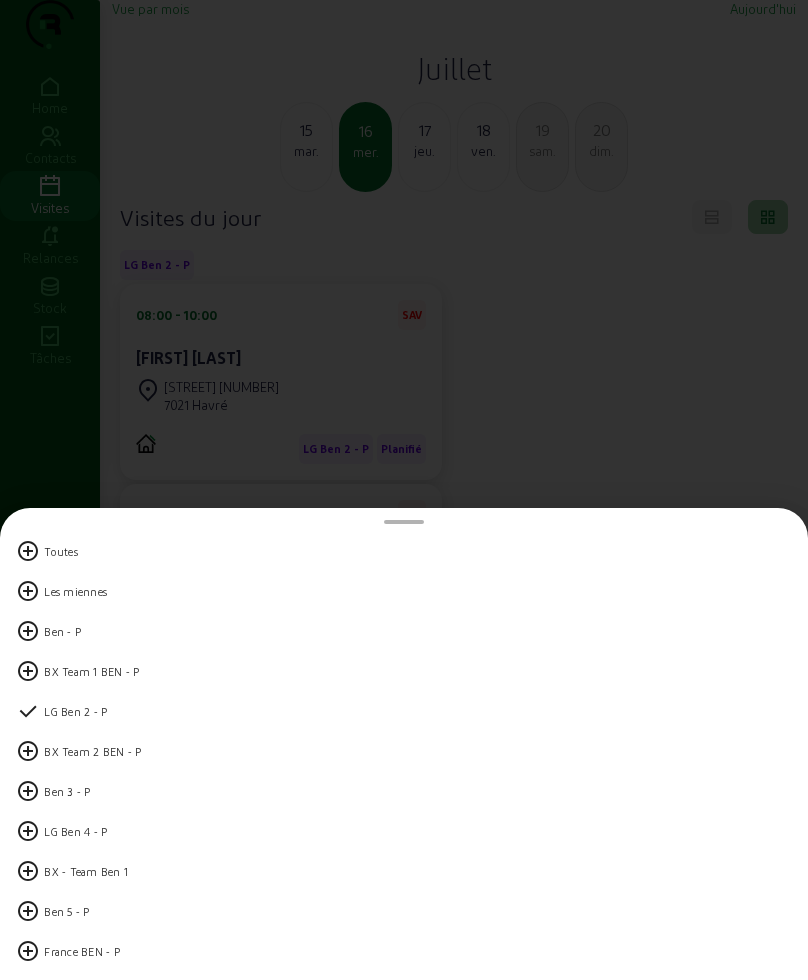 click at bounding box center (404, 490) 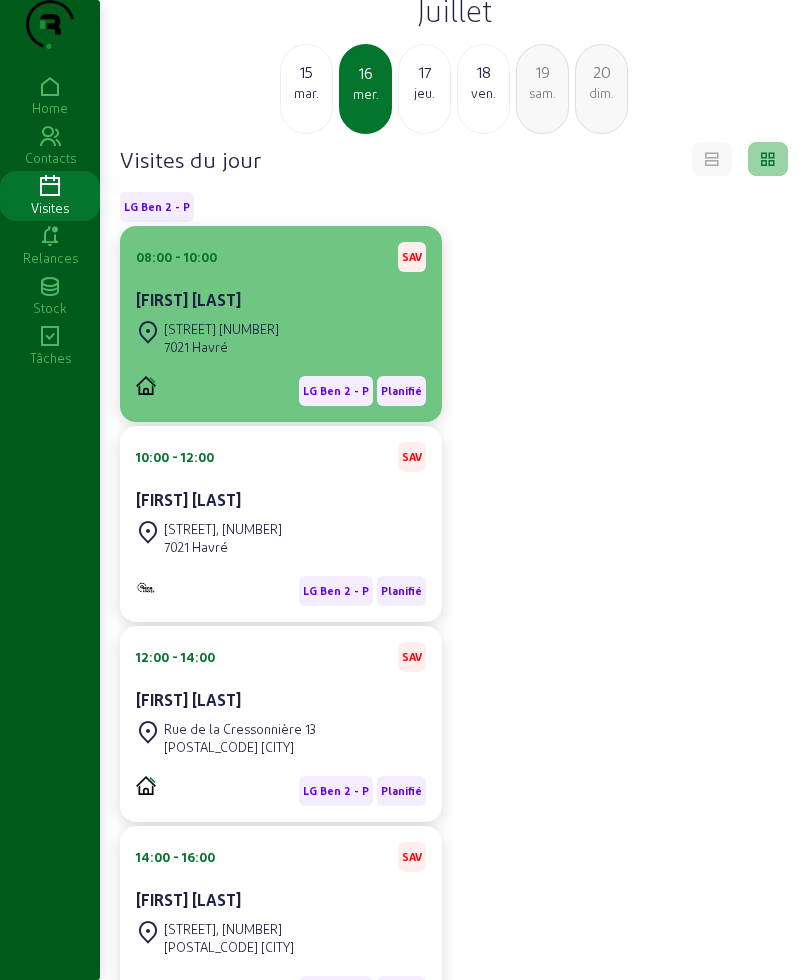 scroll, scrollTop: 0, scrollLeft: 0, axis: both 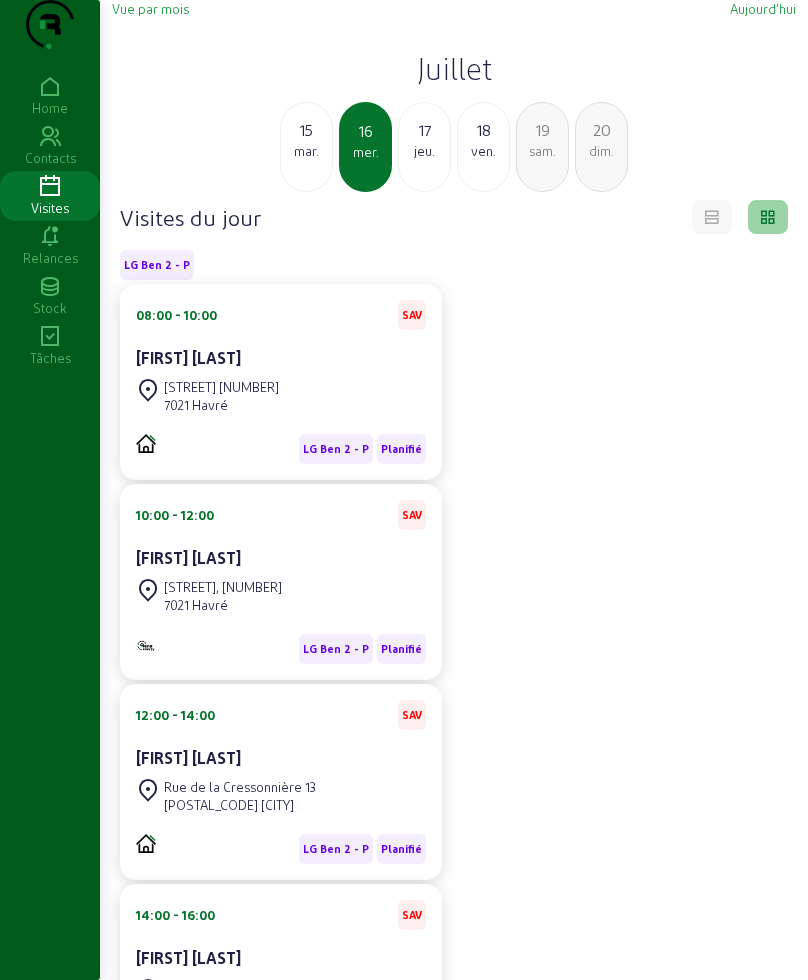 click on "LG Ben 2 - P" 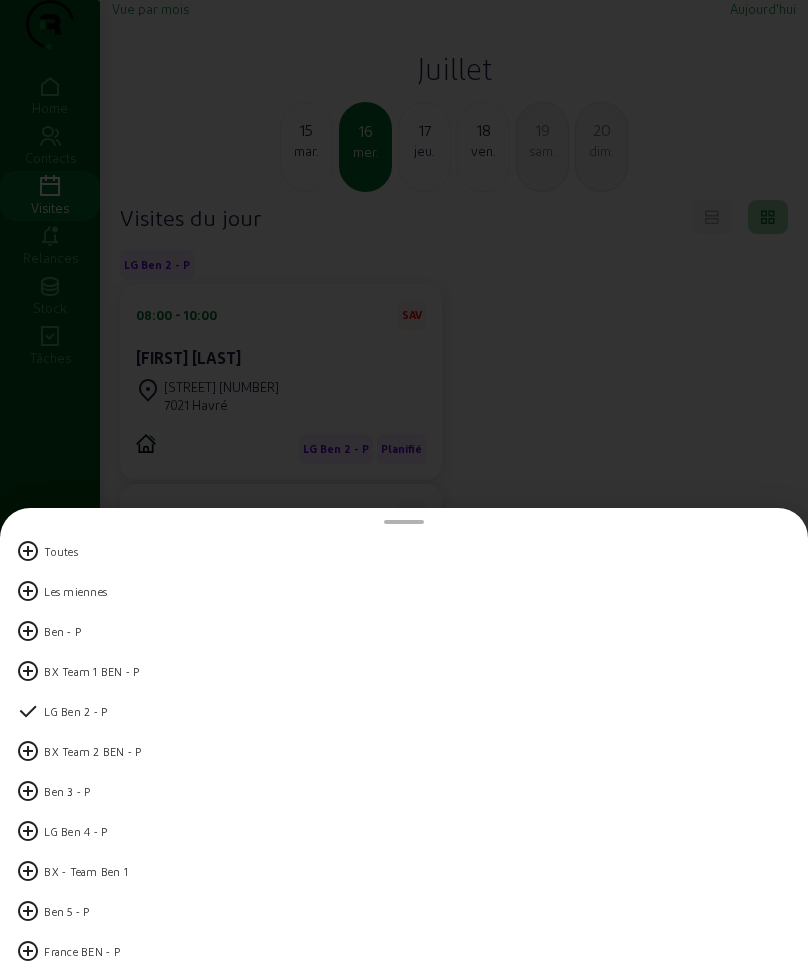 click on "LG Ben 2 - P" at bounding box center (404, 712) 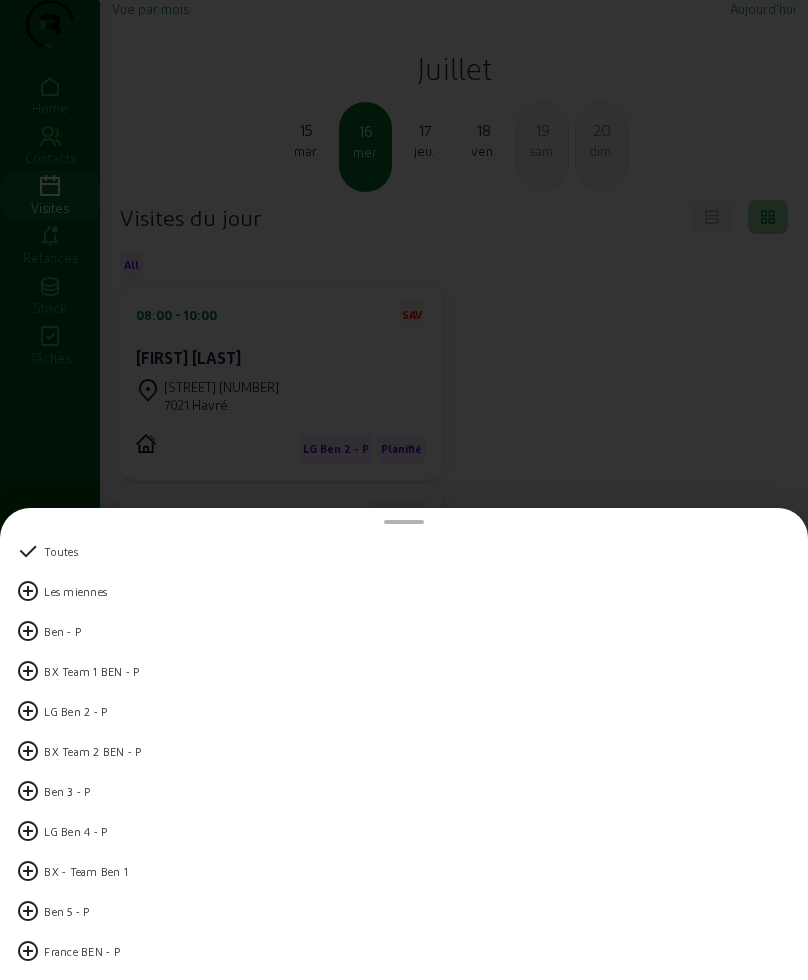 click at bounding box center (404, 490) 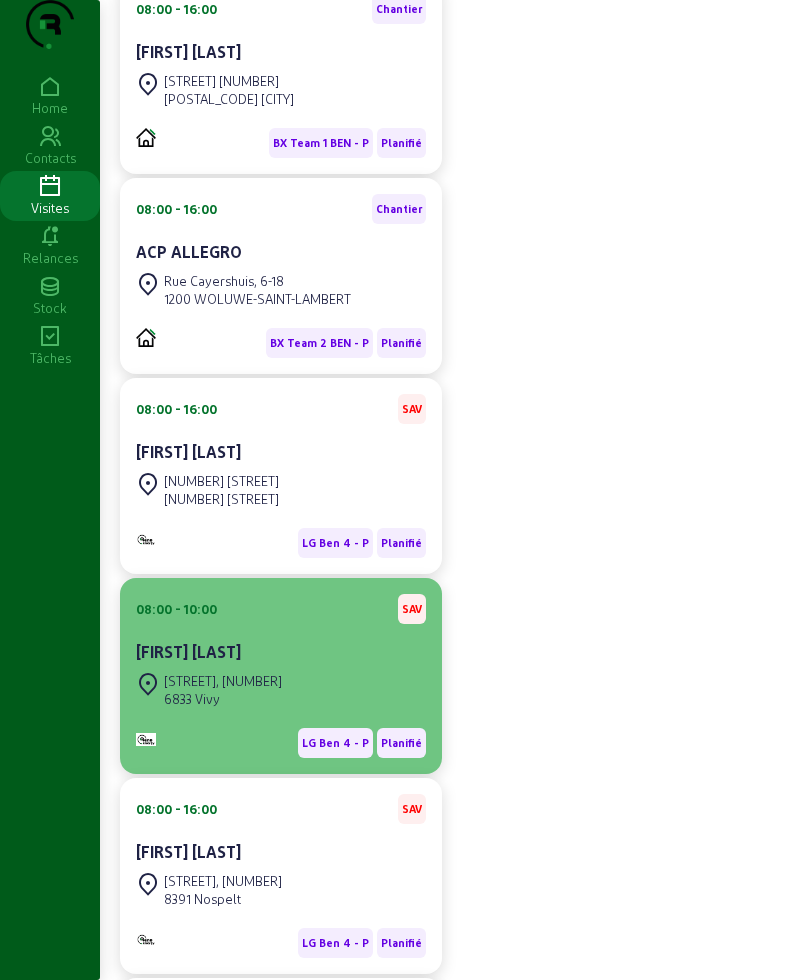 scroll, scrollTop: 750, scrollLeft: 0, axis: vertical 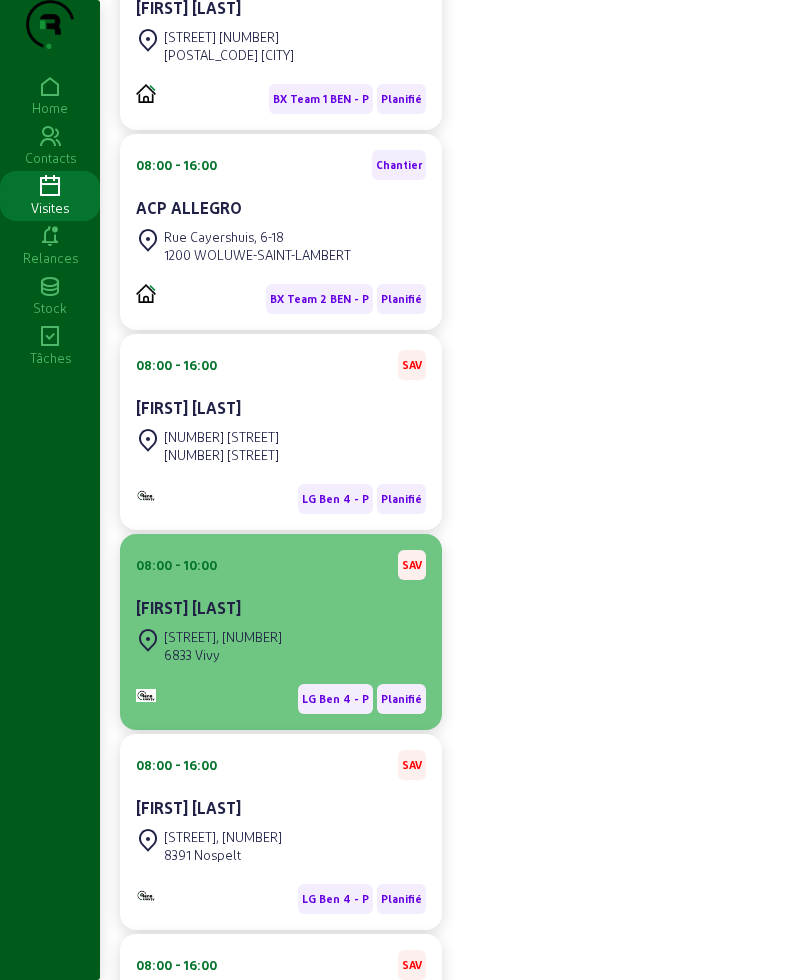 click on "[FIRST] [LAST]" 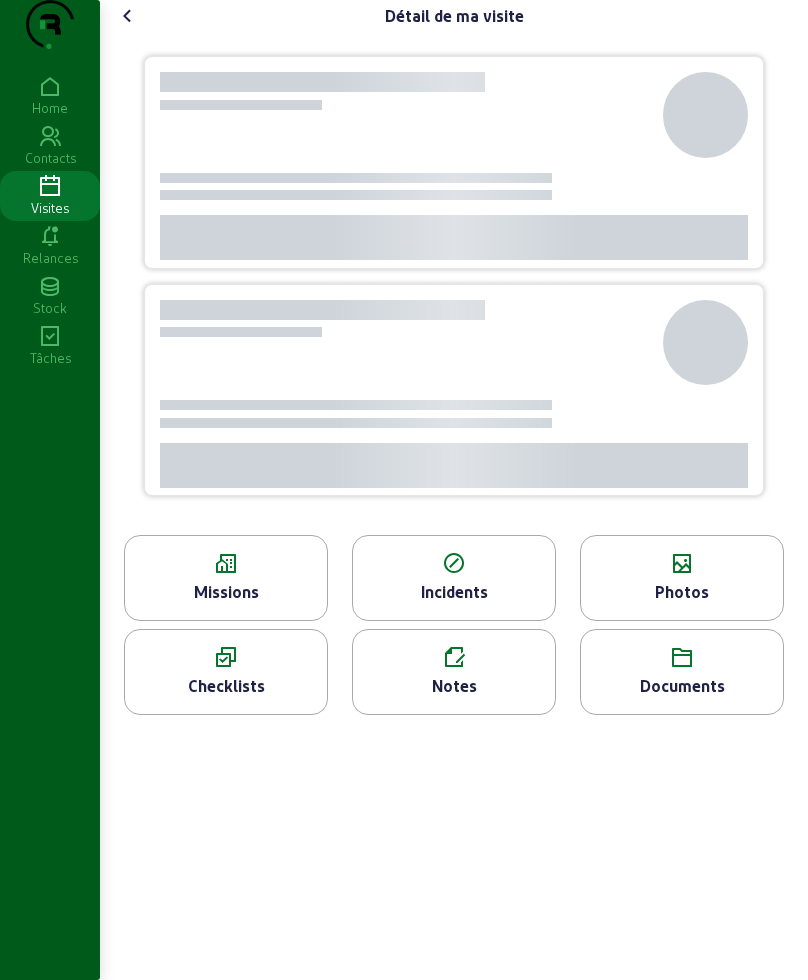 scroll, scrollTop: 0, scrollLeft: 0, axis: both 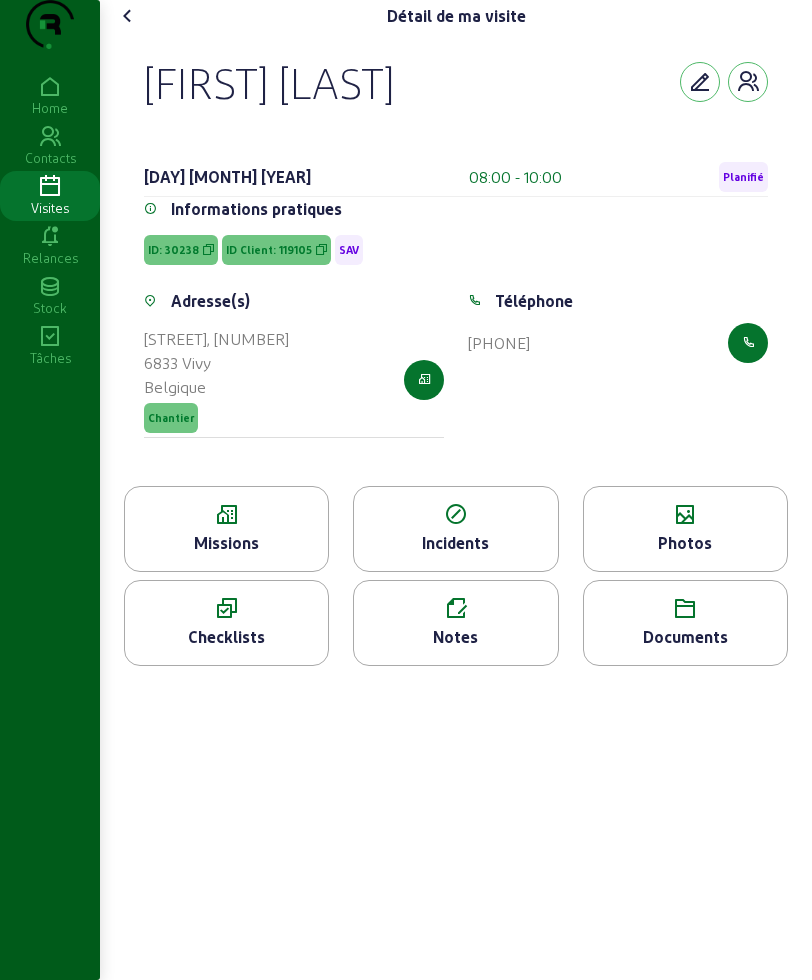 drag, startPoint x: 148, startPoint y: 102, endPoint x: 639, endPoint y: 441, distance: 596.65906 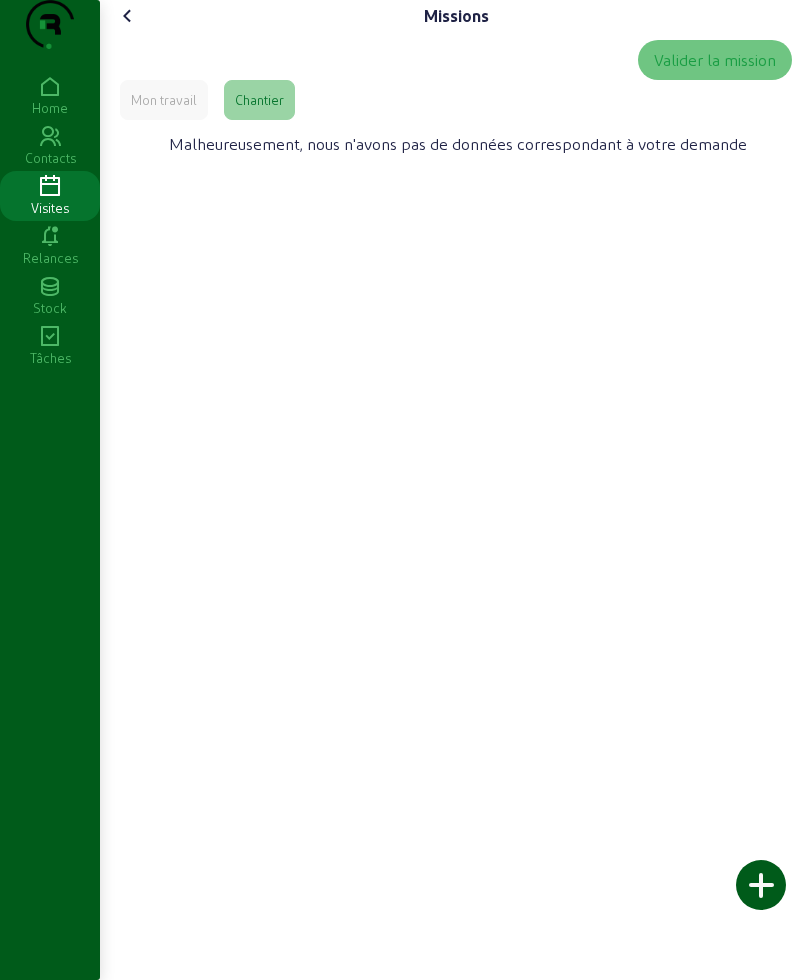 click on "Mon travail   Chantier" 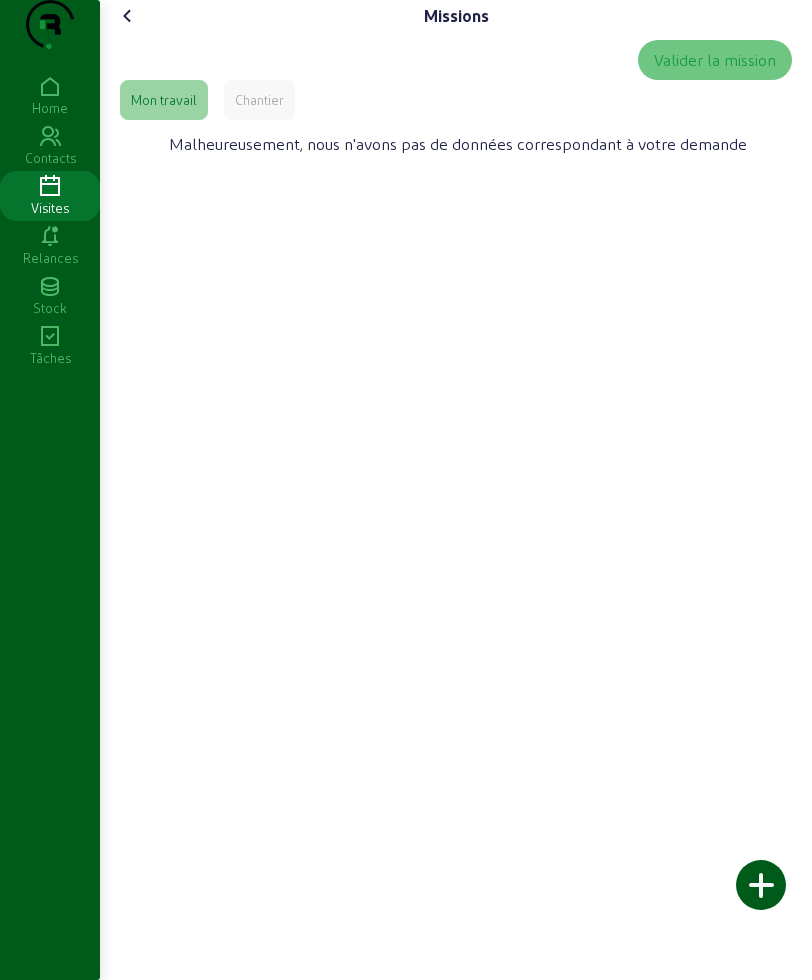 click 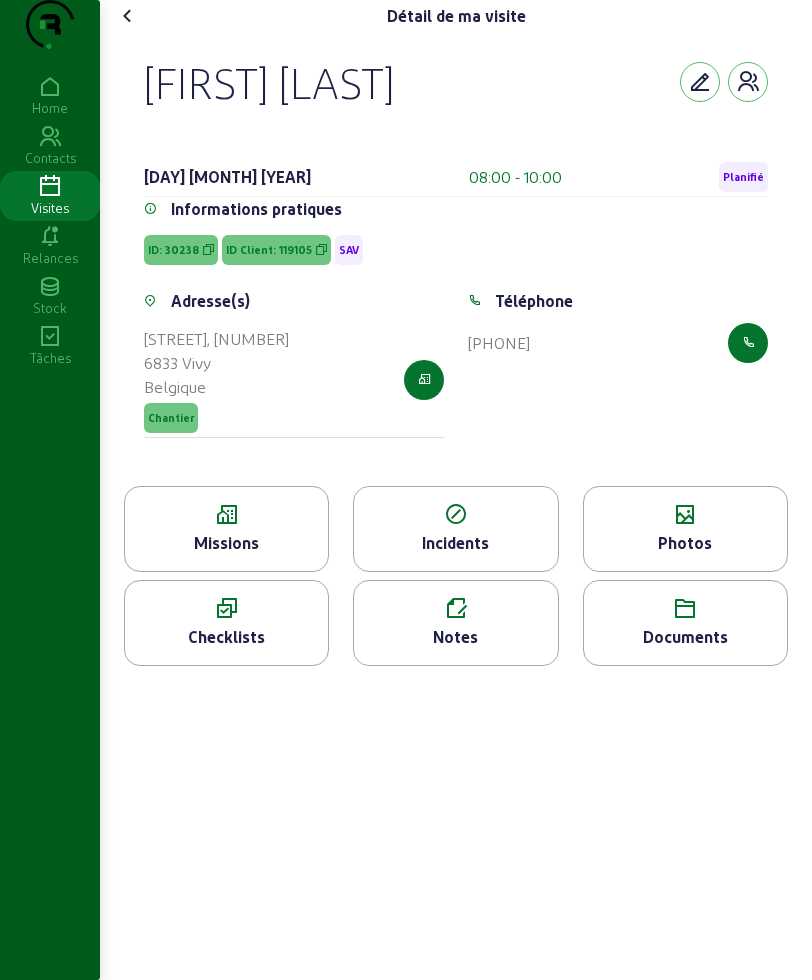 click on "Photos" 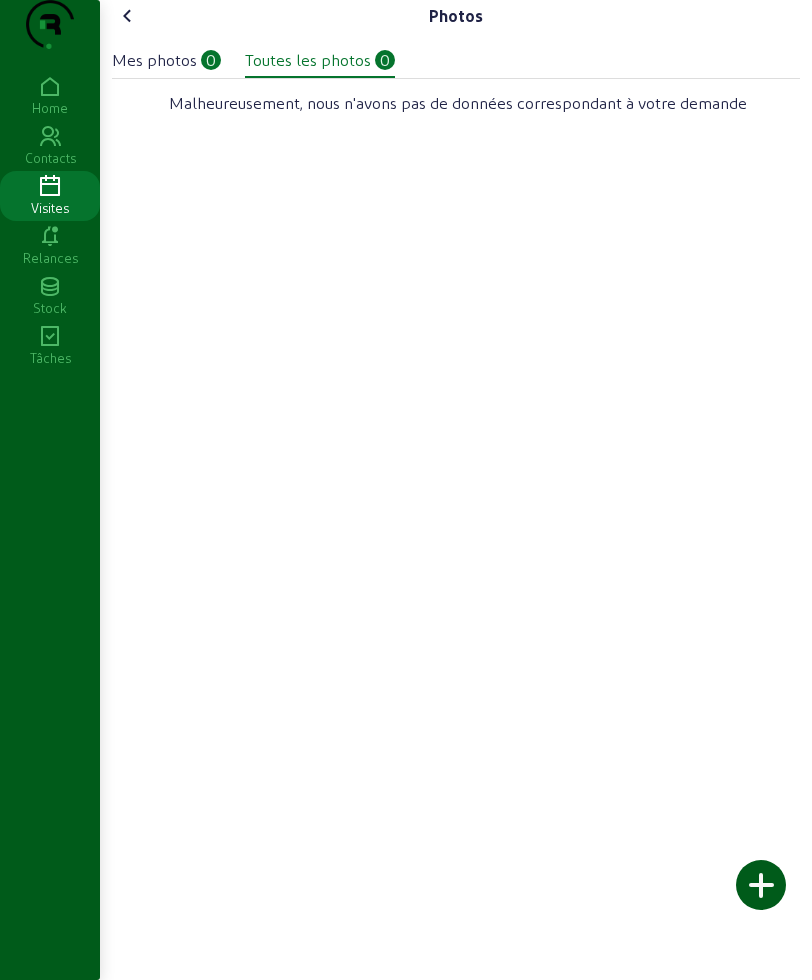 click on "Mes photos" 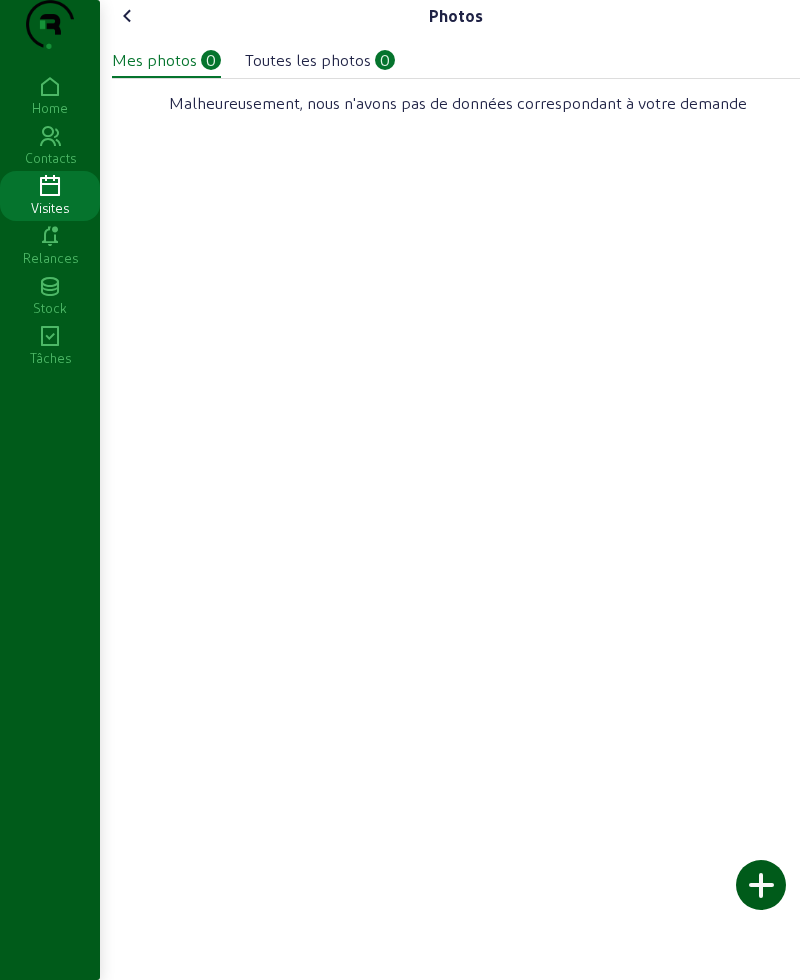 click on "Toutes les photos" 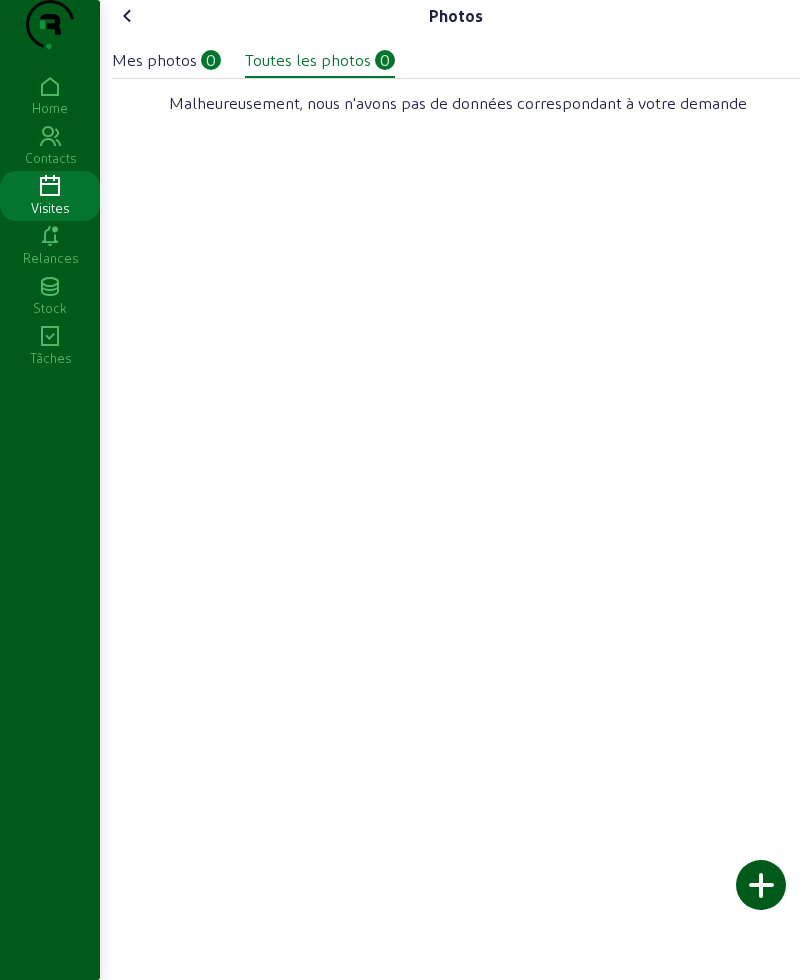 click 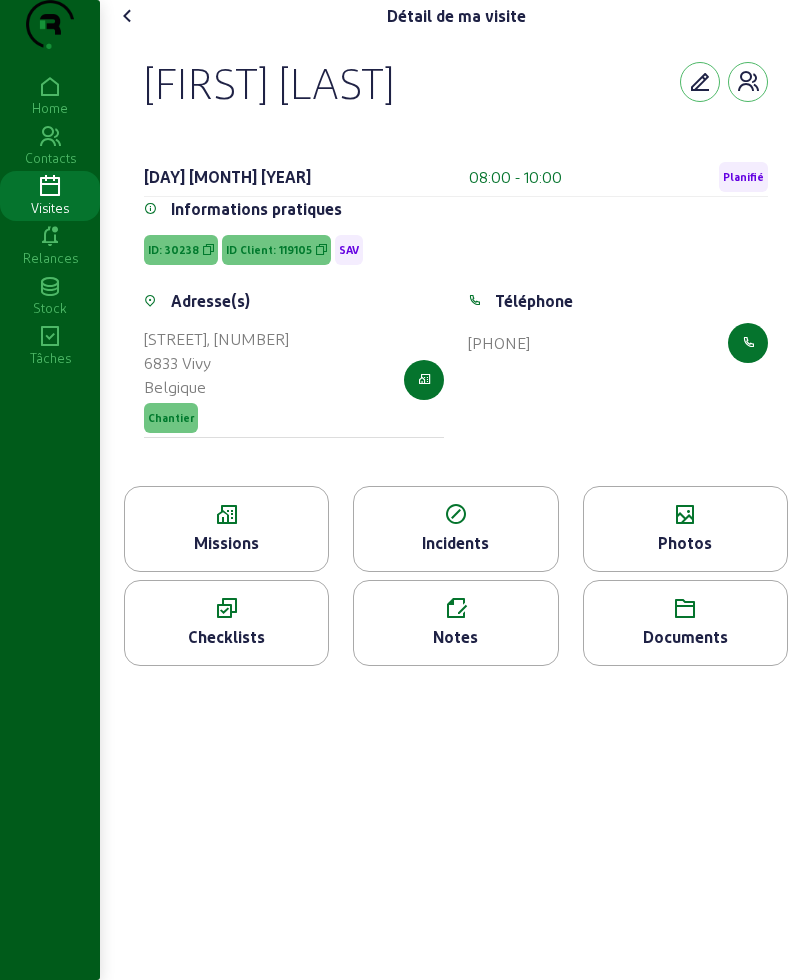 click 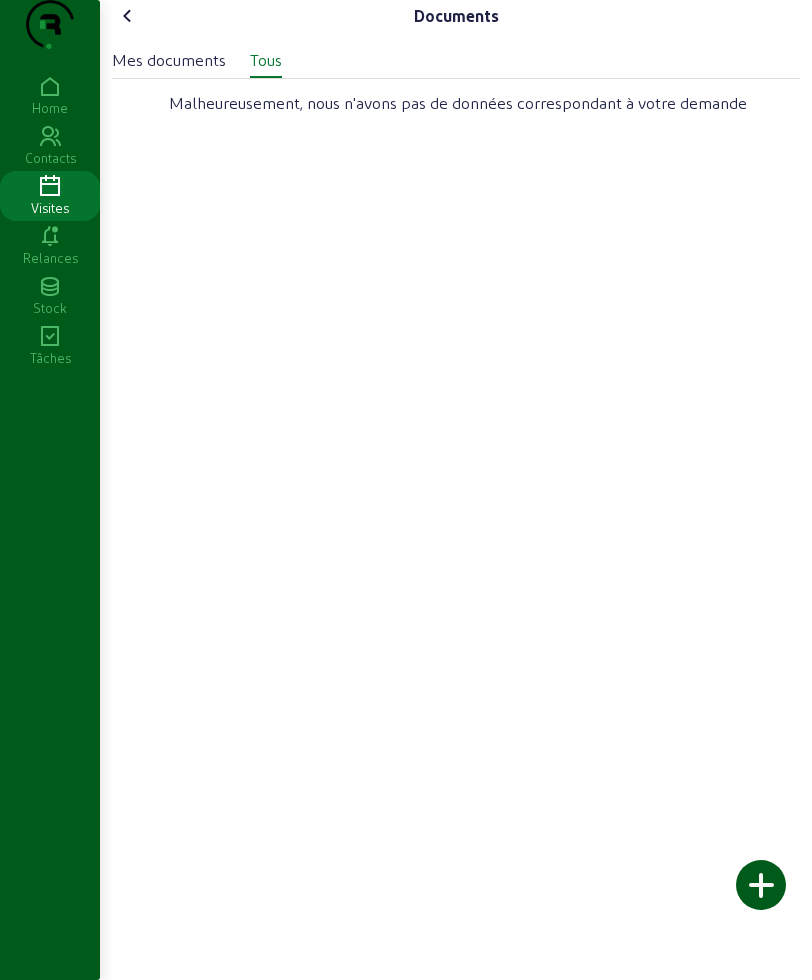 click 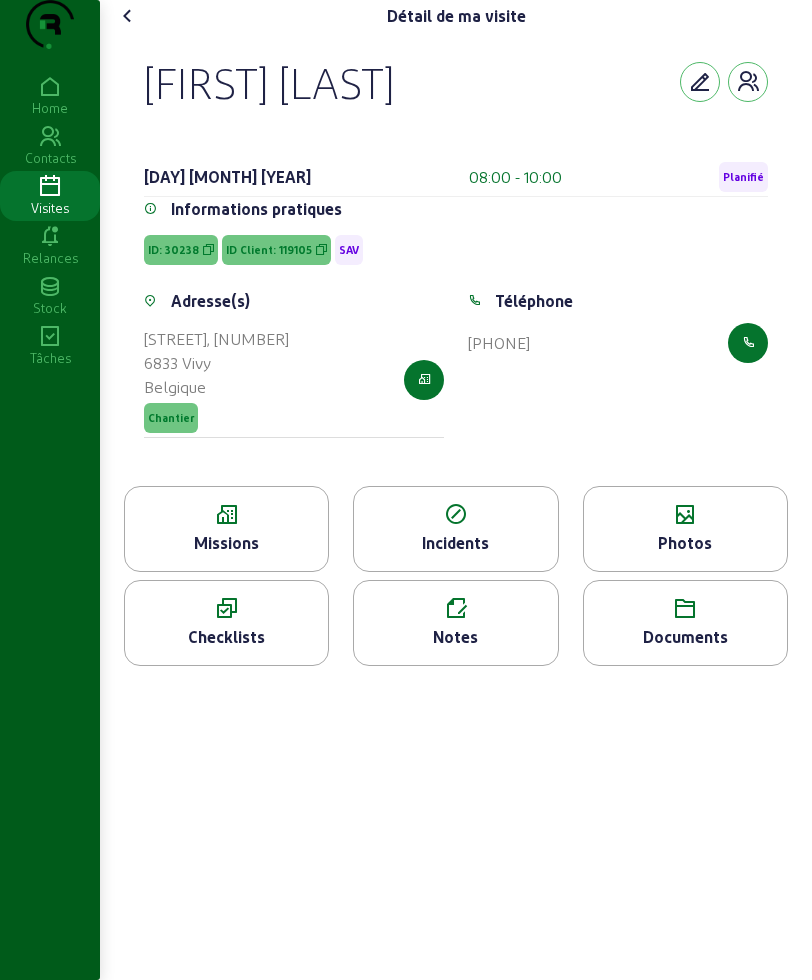 click on "Checklists" 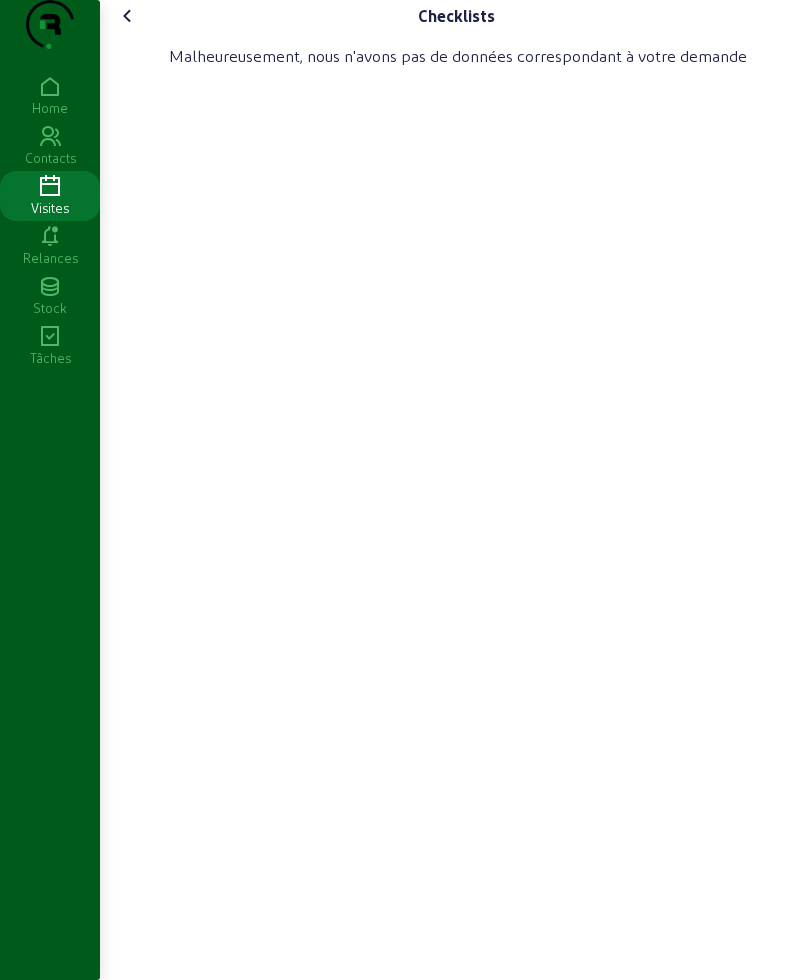 click 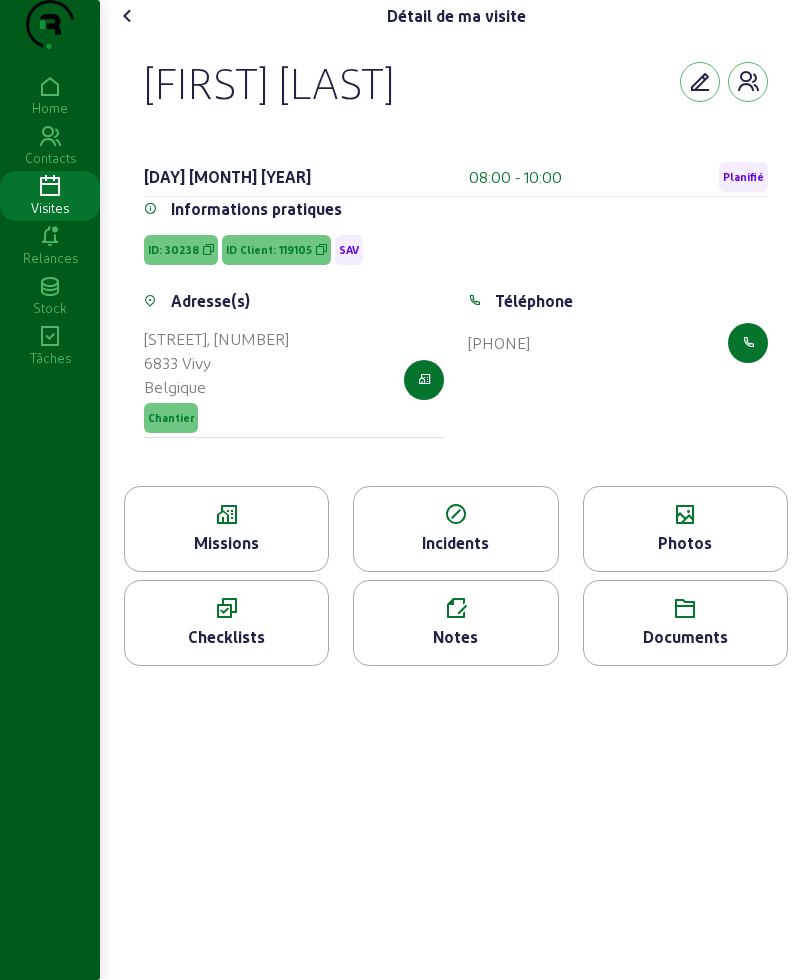 click 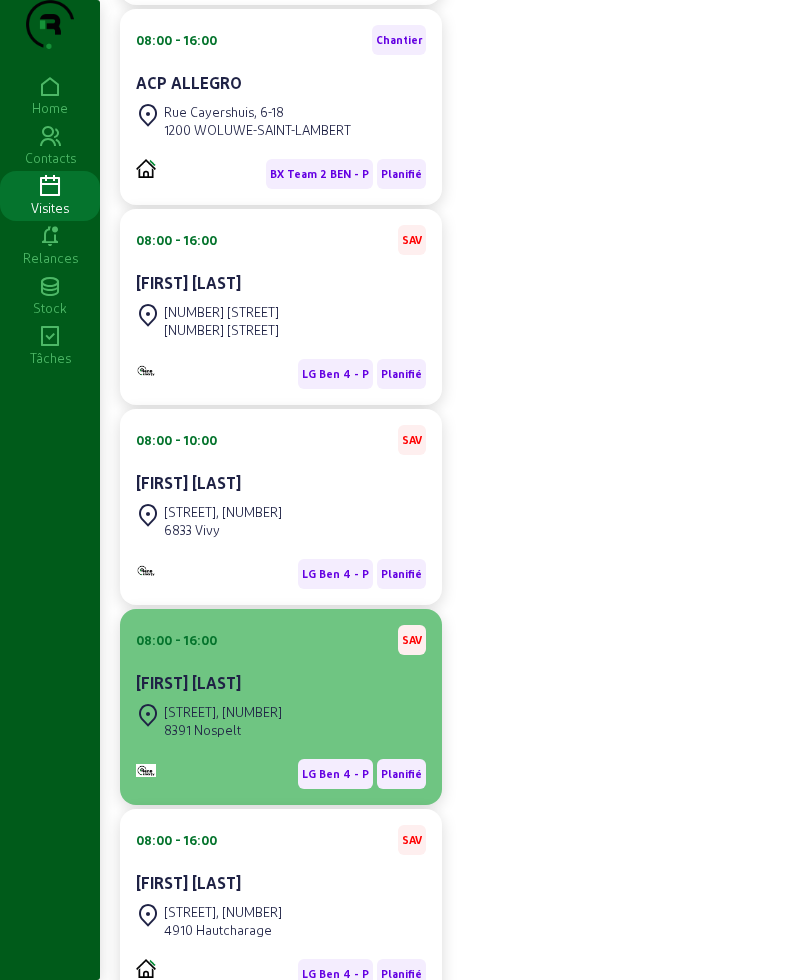 scroll, scrollTop: 1000, scrollLeft: 0, axis: vertical 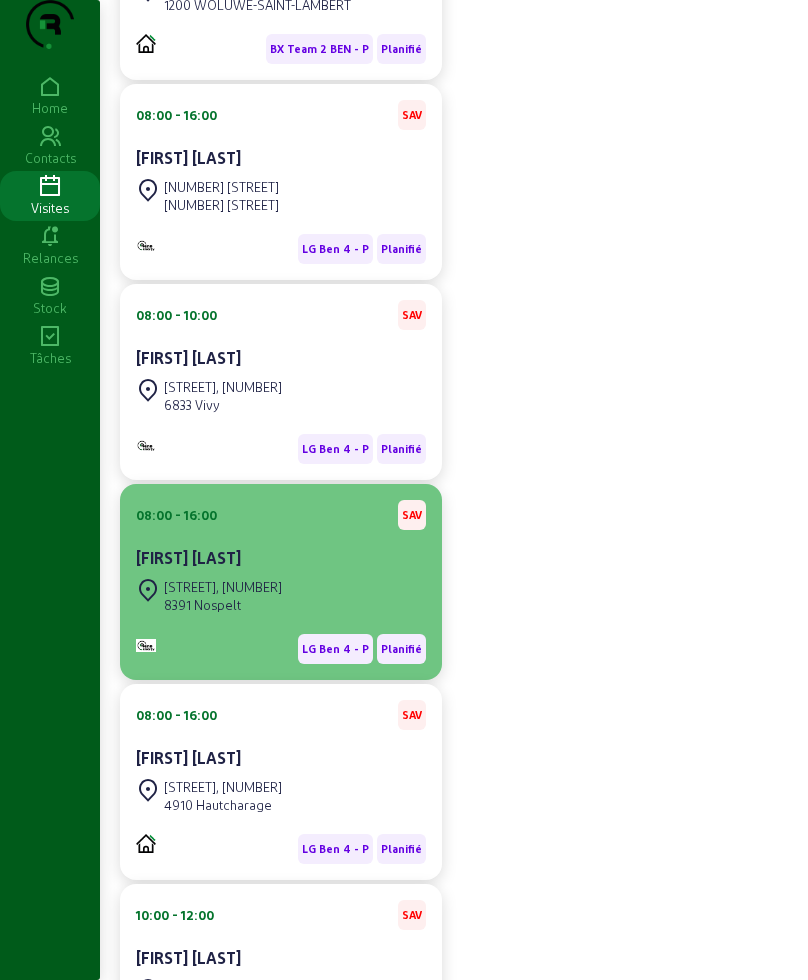 click on "[STREET], [NUMBER] [POSTAL_CODE] [CITY]" 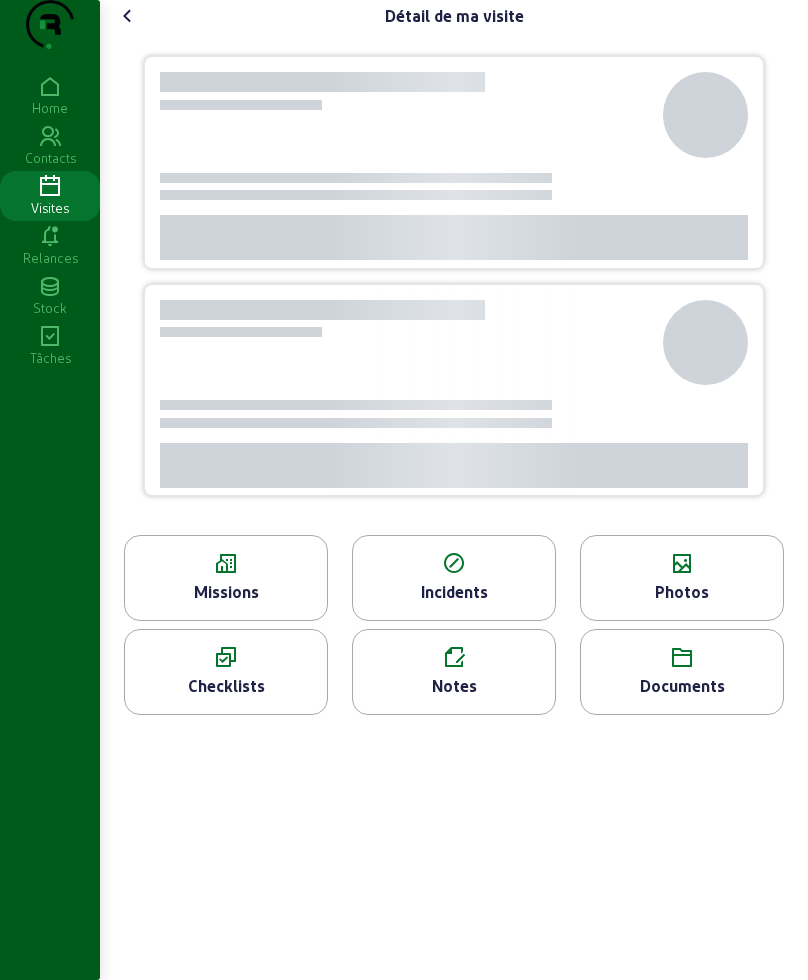 scroll, scrollTop: 0, scrollLeft: 0, axis: both 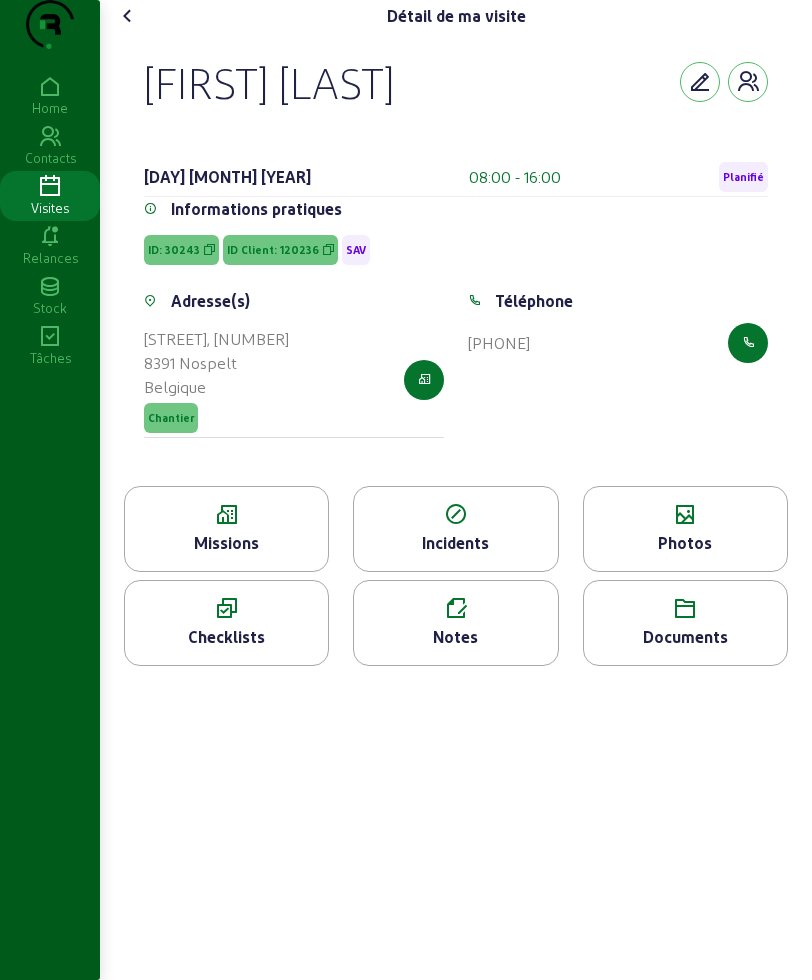 drag, startPoint x: 136, startPoint y: 127, endPoint x: 610, endPoint y: 395, distance: 544.5181 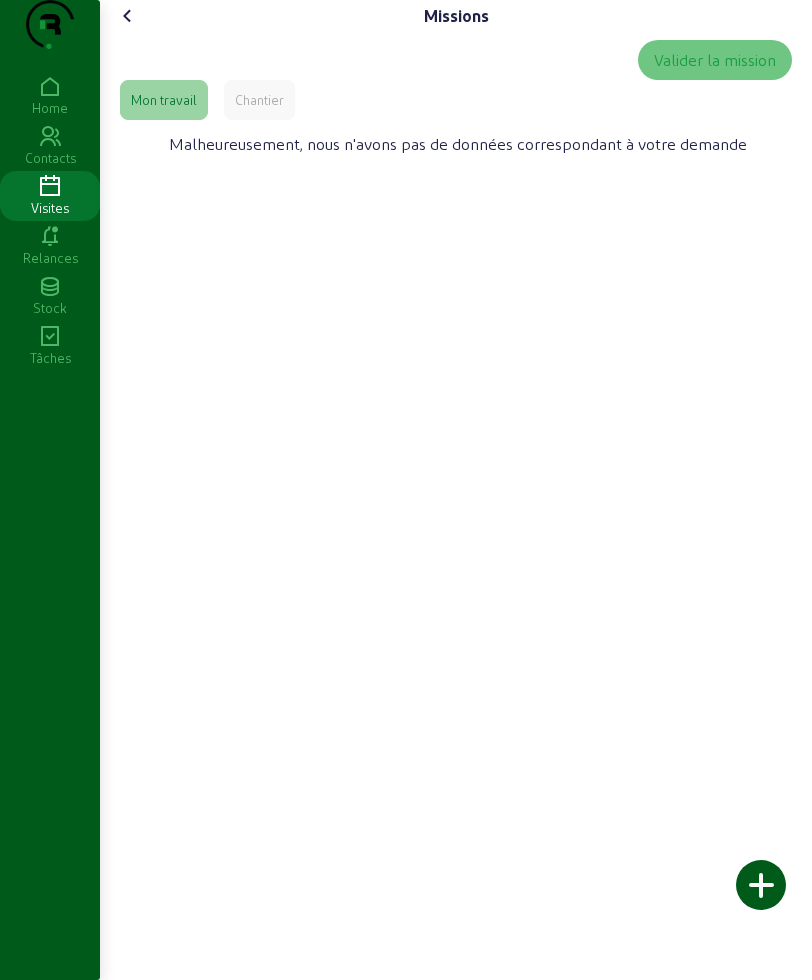 click on "Chantier" 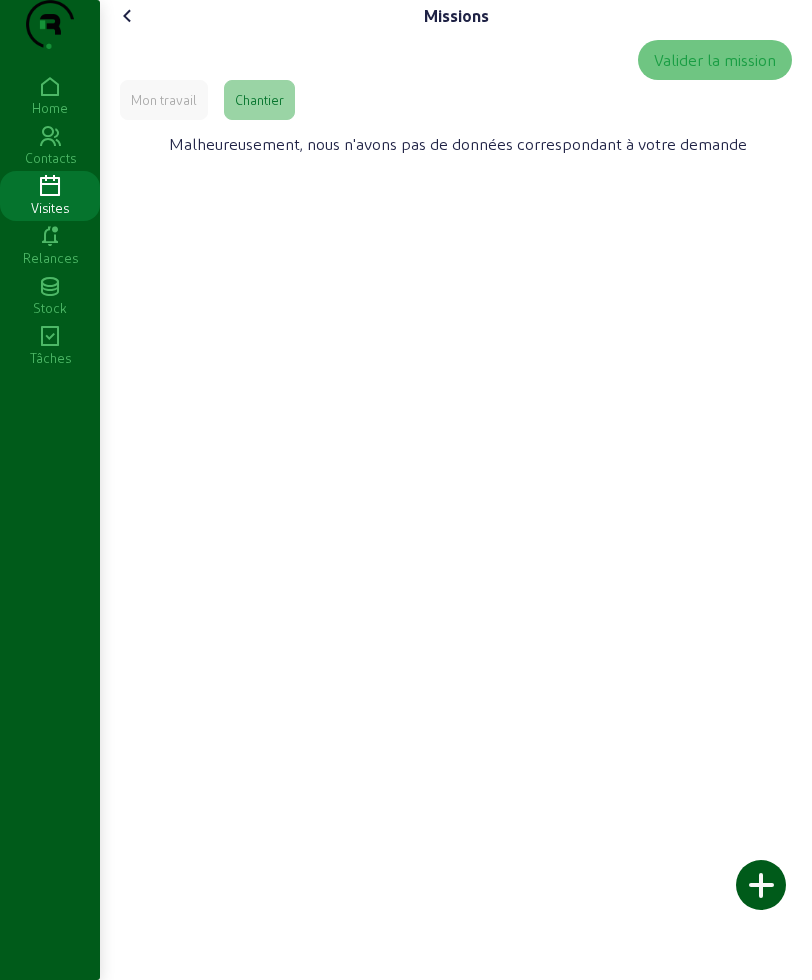 click on "Mon travail" 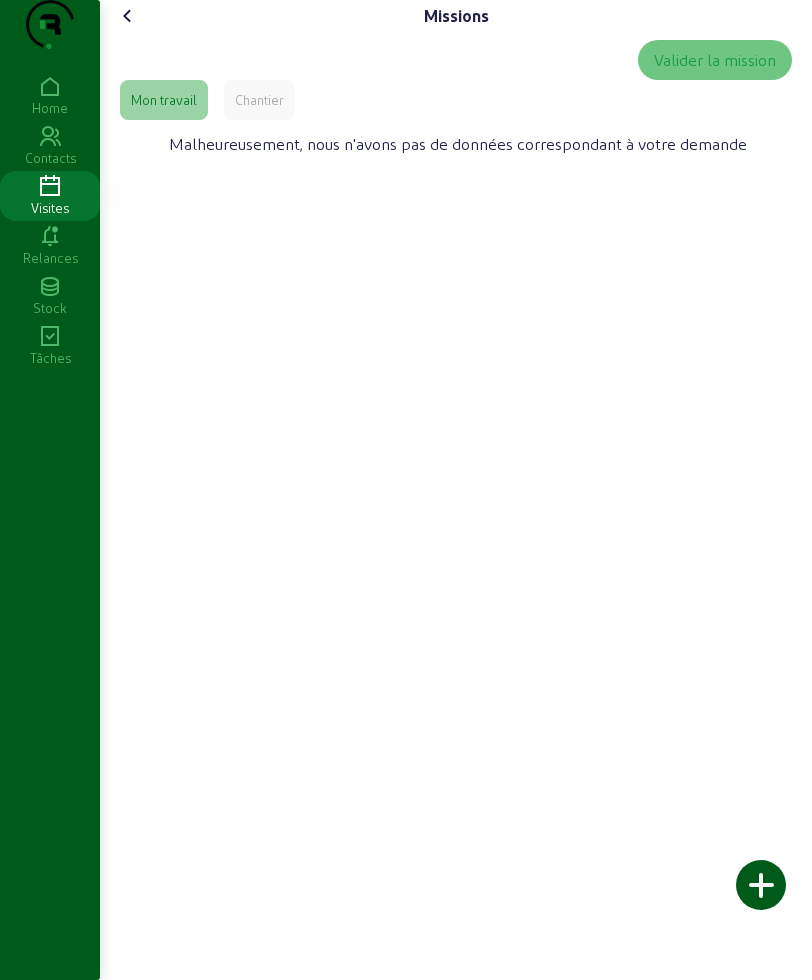 click 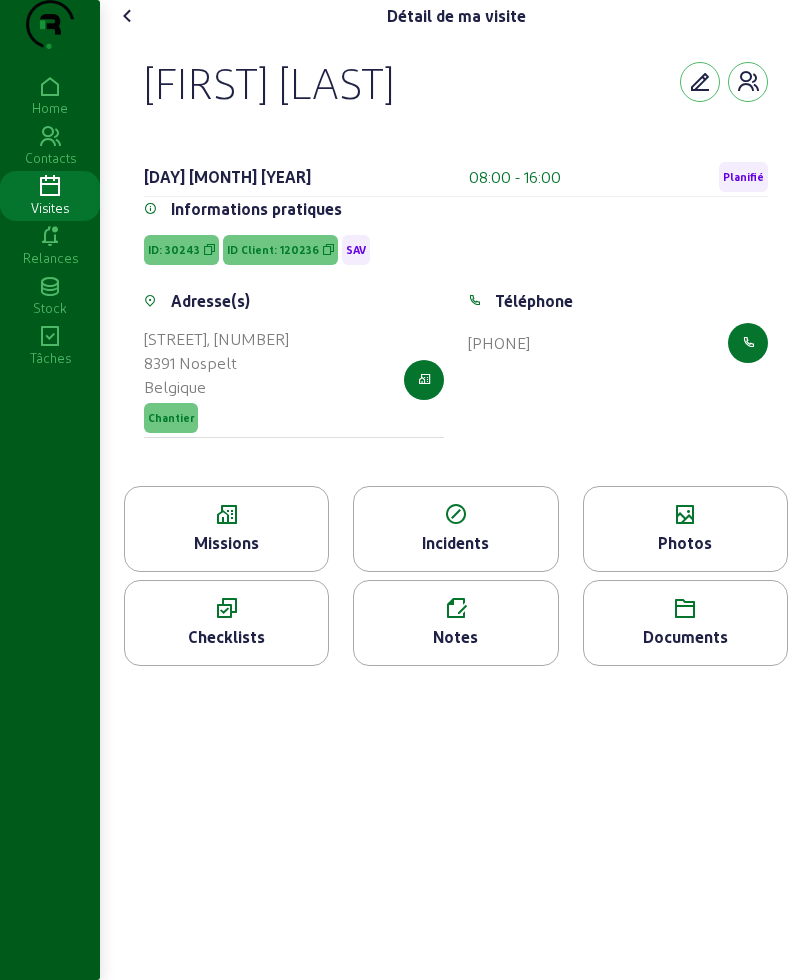 click on "Photos" 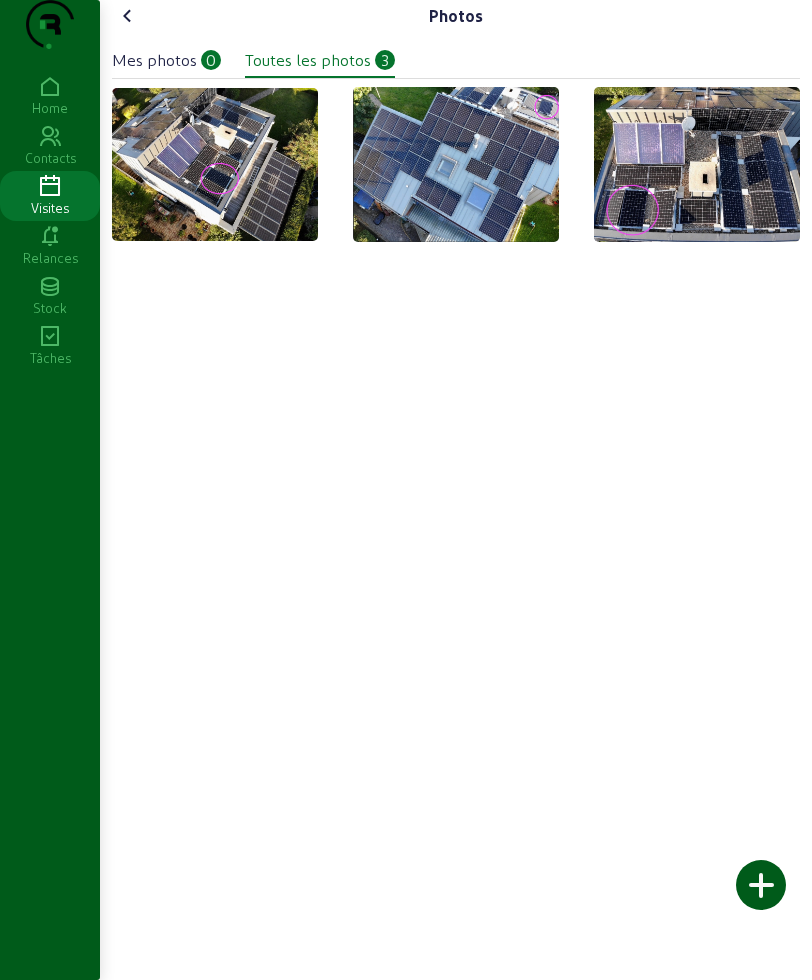 drag, startPoint x: 172, startPoint y: 94, endPoint x: 220, endPoint y: 102, distance: 48.6621 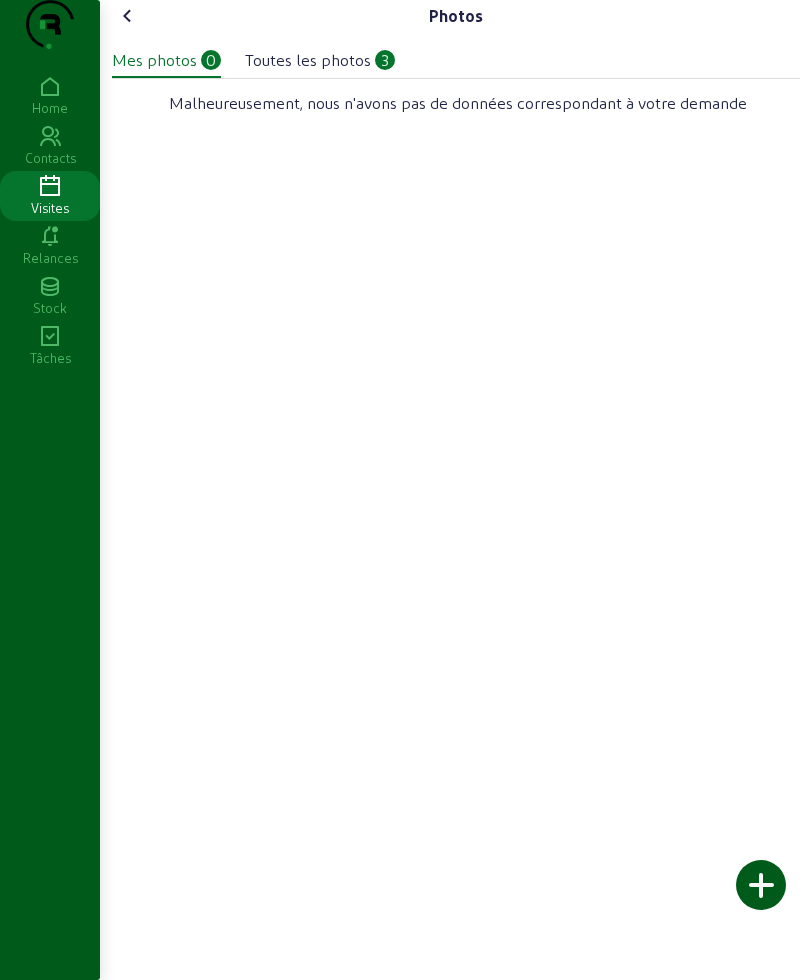 click on "Toutes les photos" 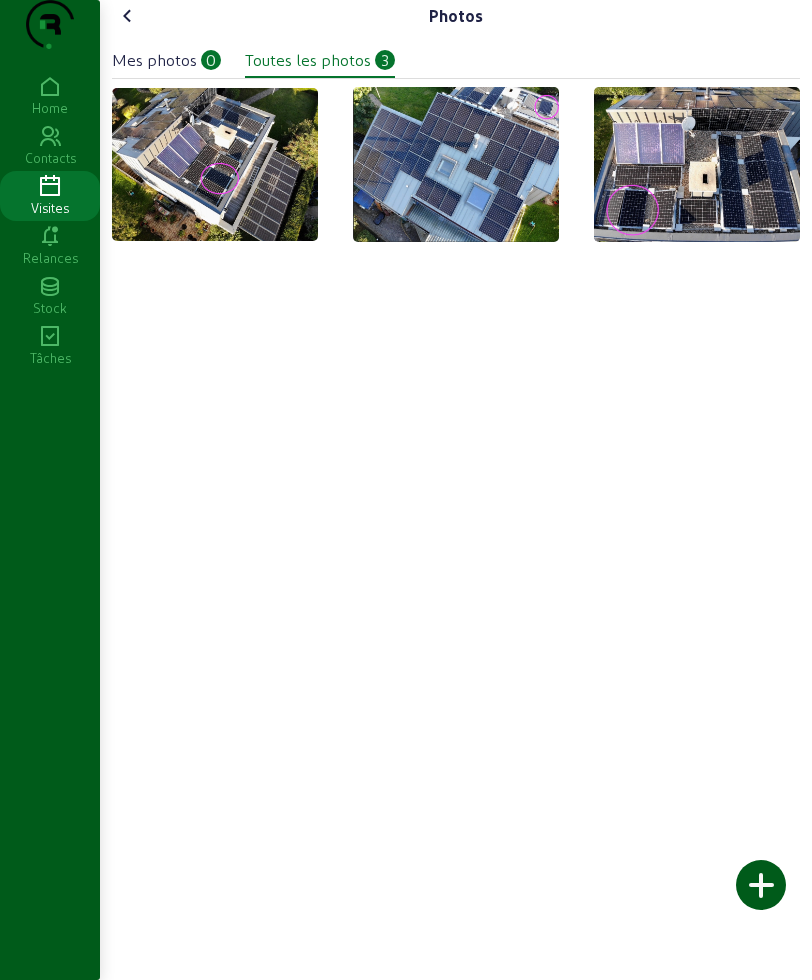 click 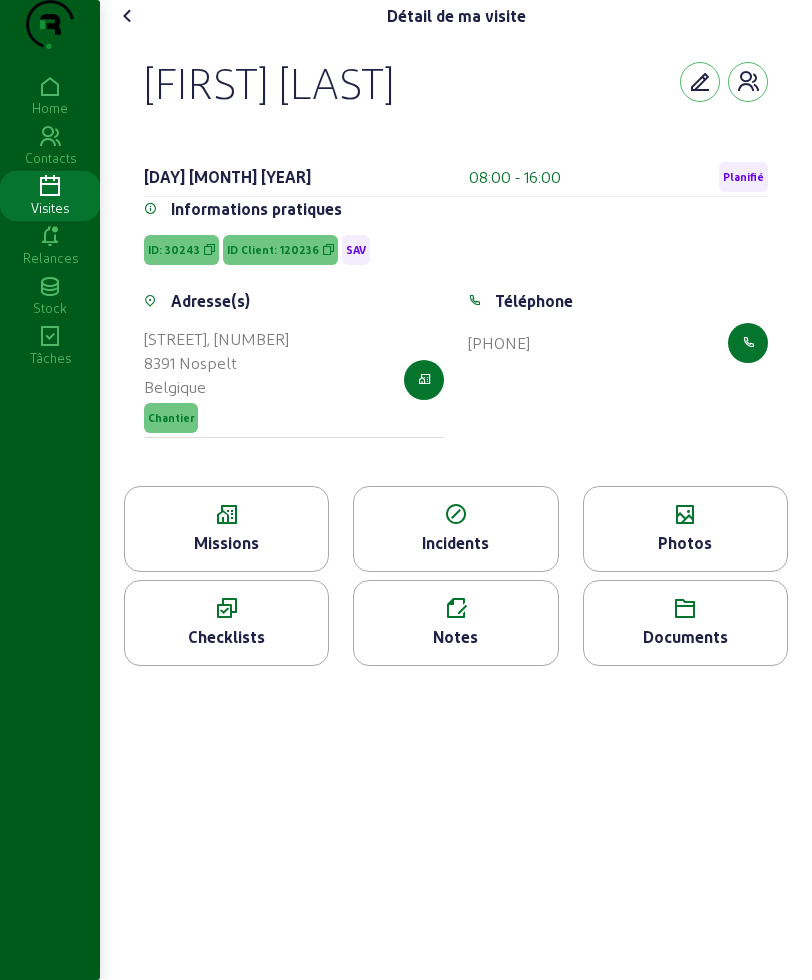click 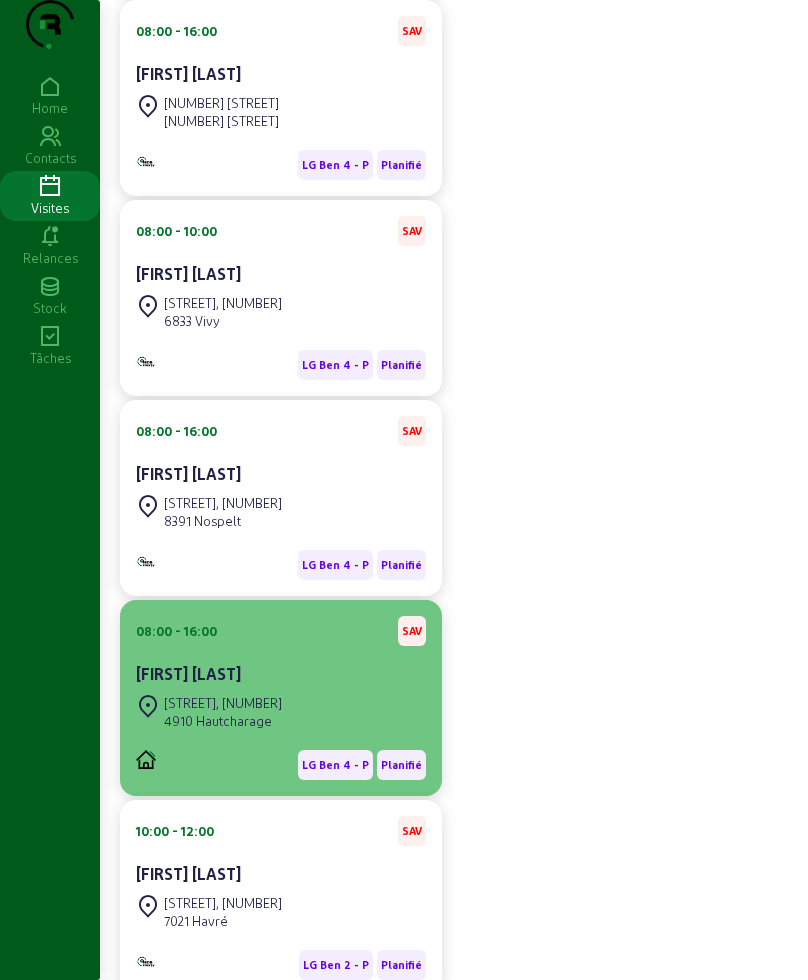scroll, scrollTop: 1125, scrollLeft: 0, axis: vertical 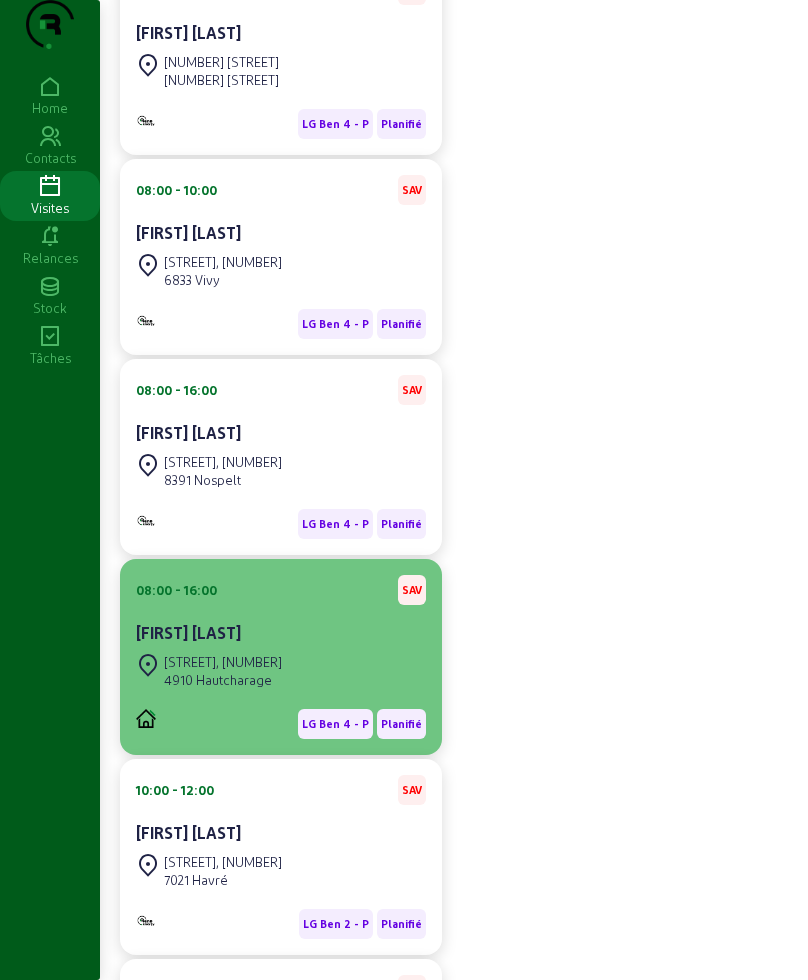 click on "4910 Hautcharage" 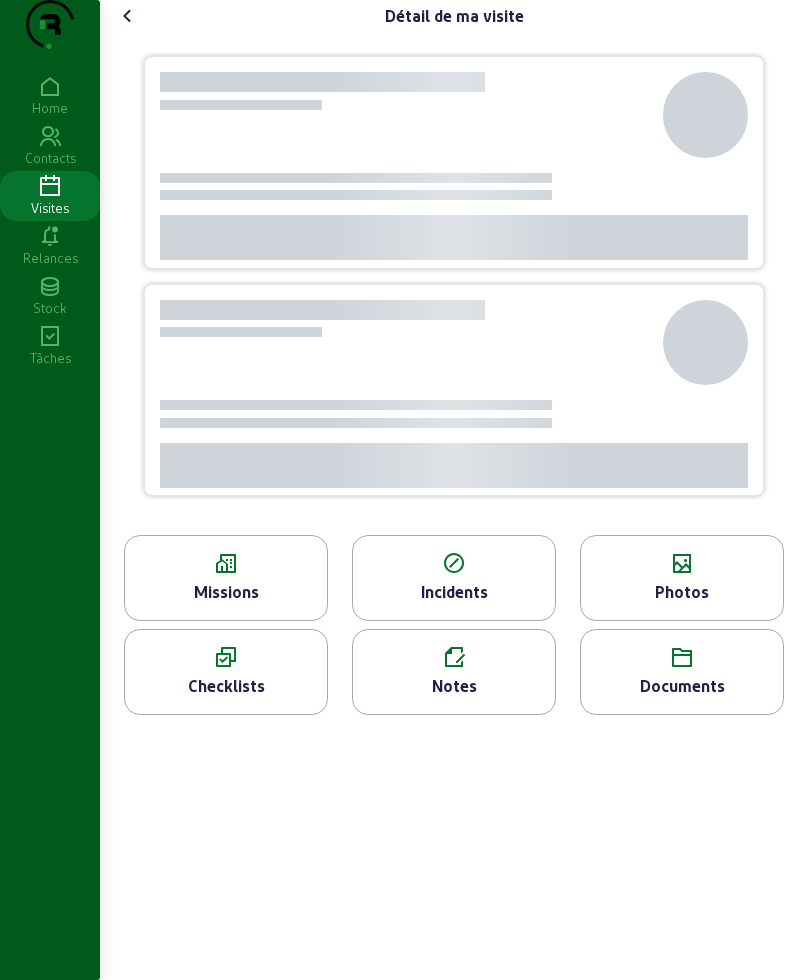 scroll, scrollTop: 0, scrollLeft: 0, axis: both 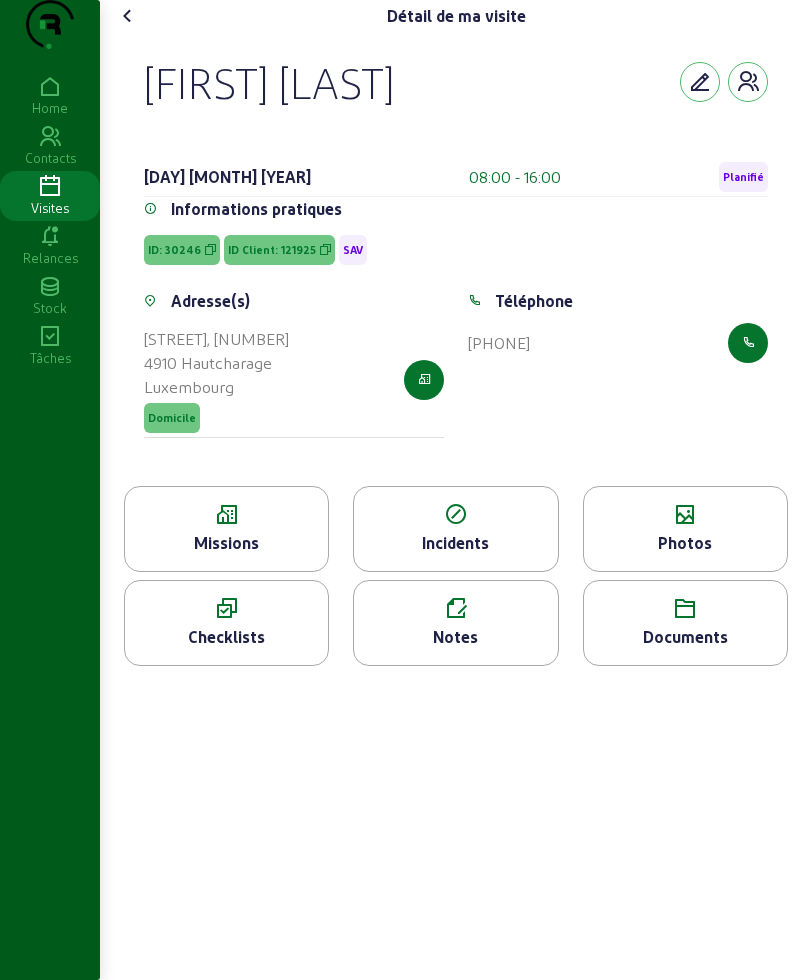 drag, startPoint x: 147, startPoint y: 114, endPoint x: 680, endPoint y: 429, distance: 619.1236 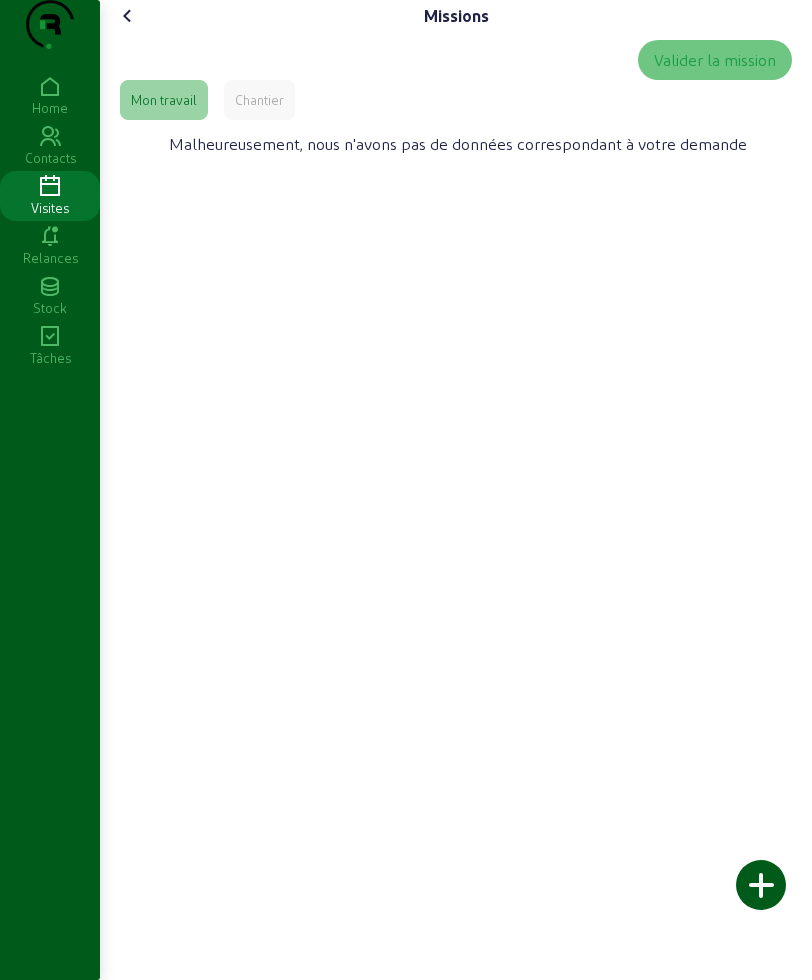 drag, startPoint x: 283, startPoint y: 170, endPoint x: 278, endPoint y: 160, distance: 11.18034 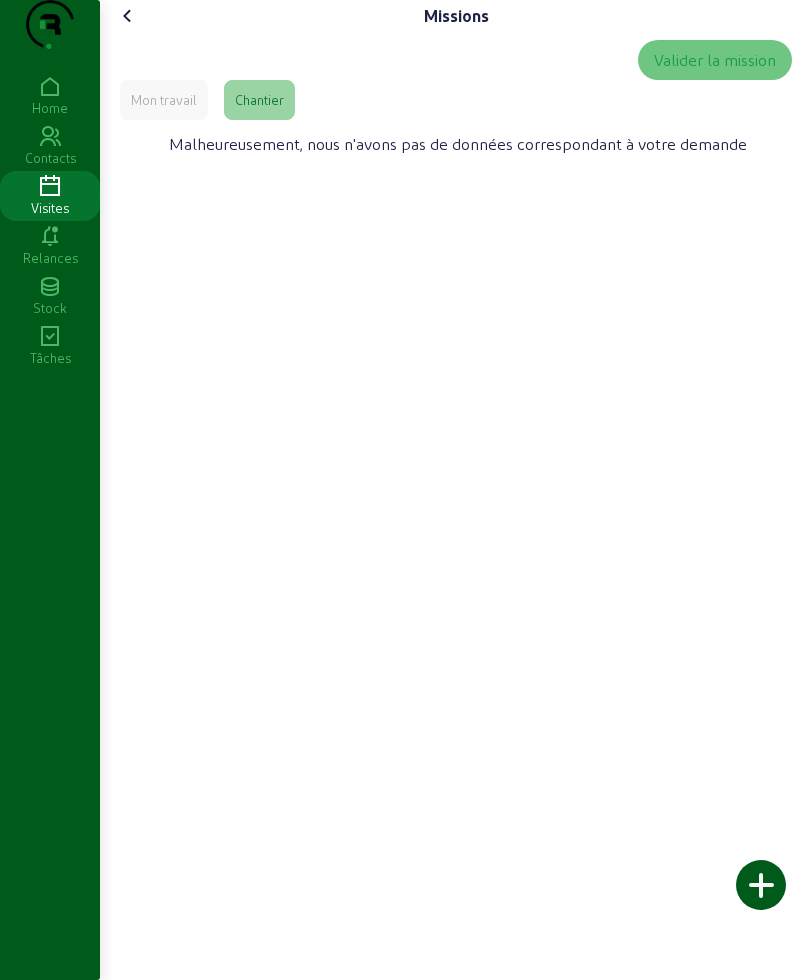 click 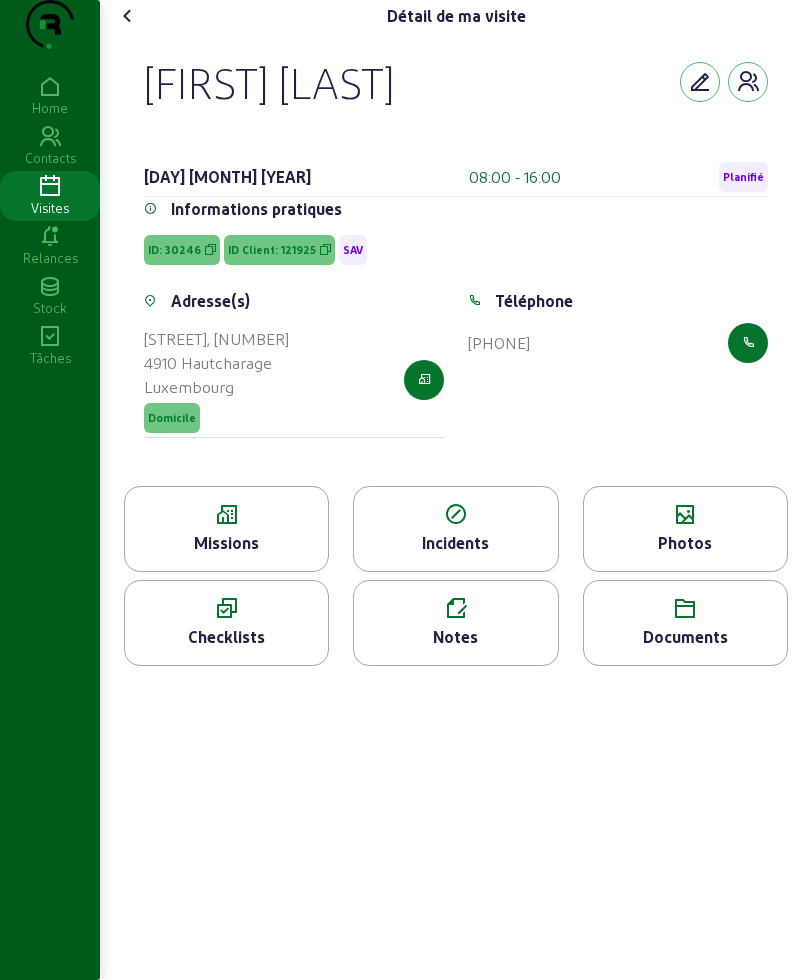 click 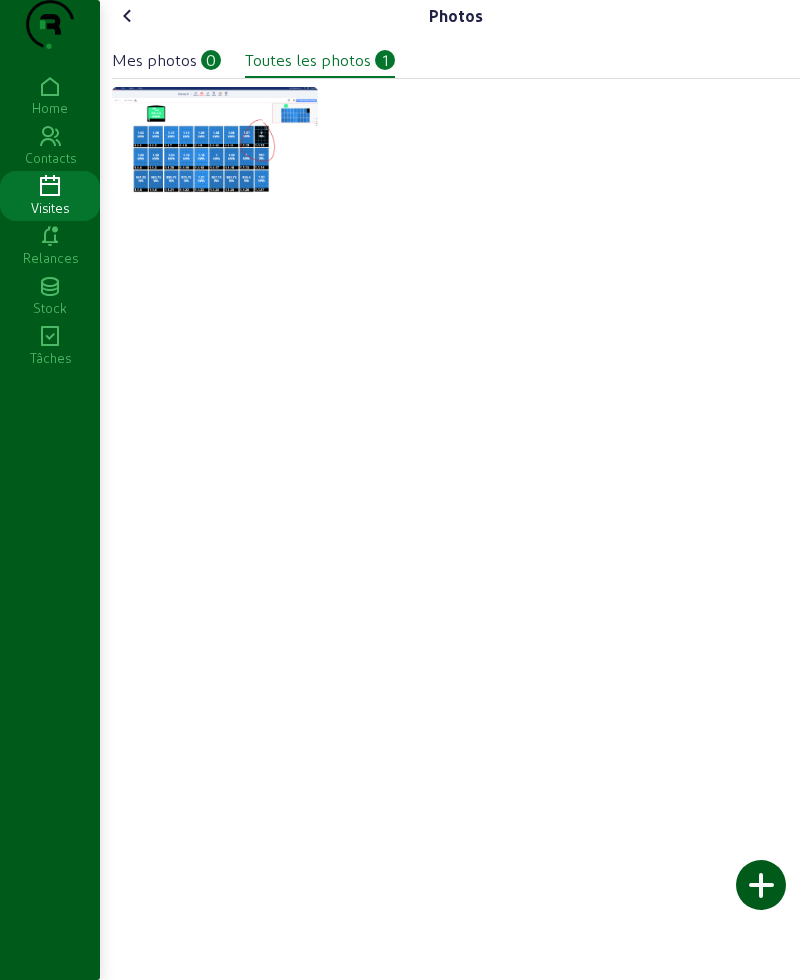 click 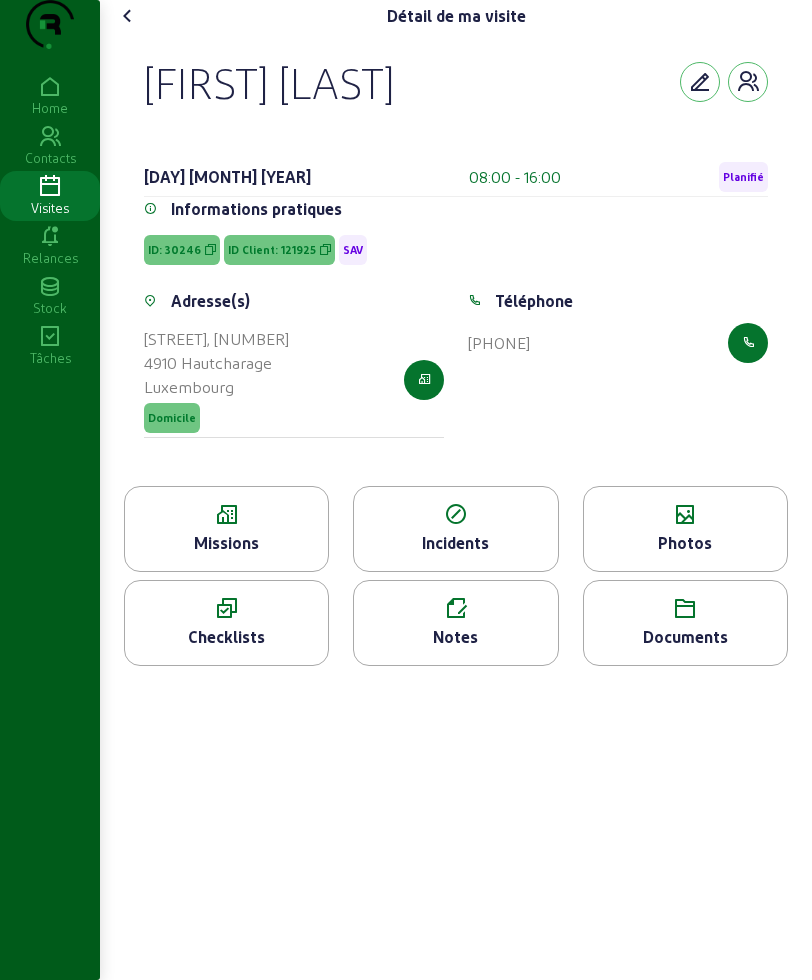 click 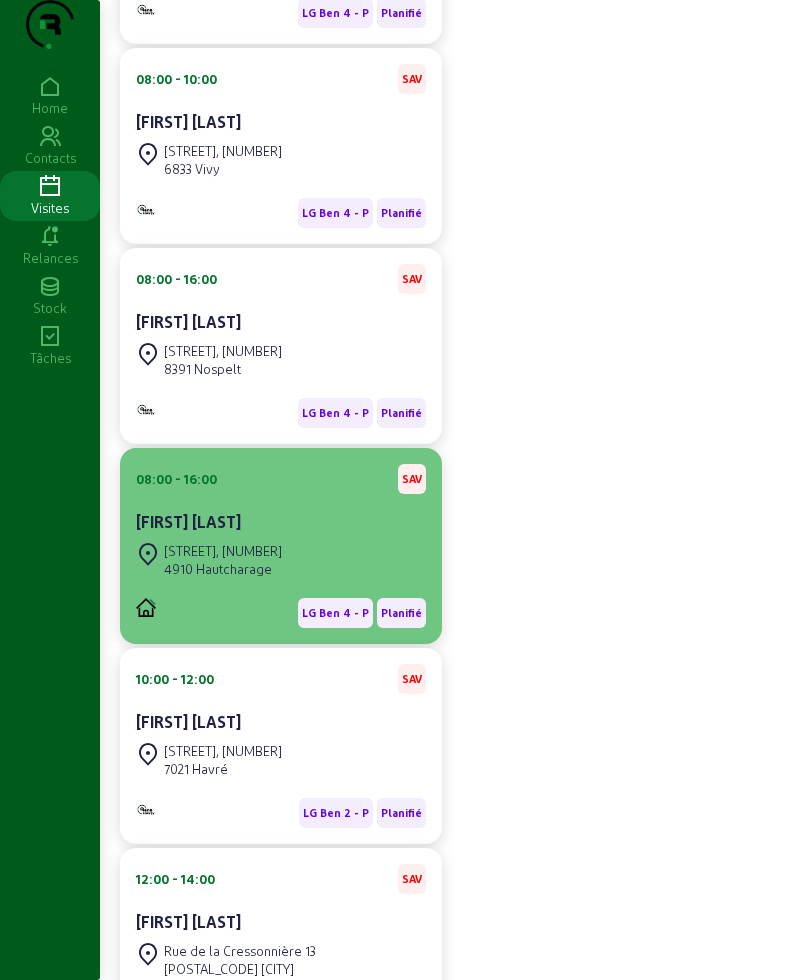 scroll, scrollTop: 1488, scrollLeft: 0, axis: vertical 